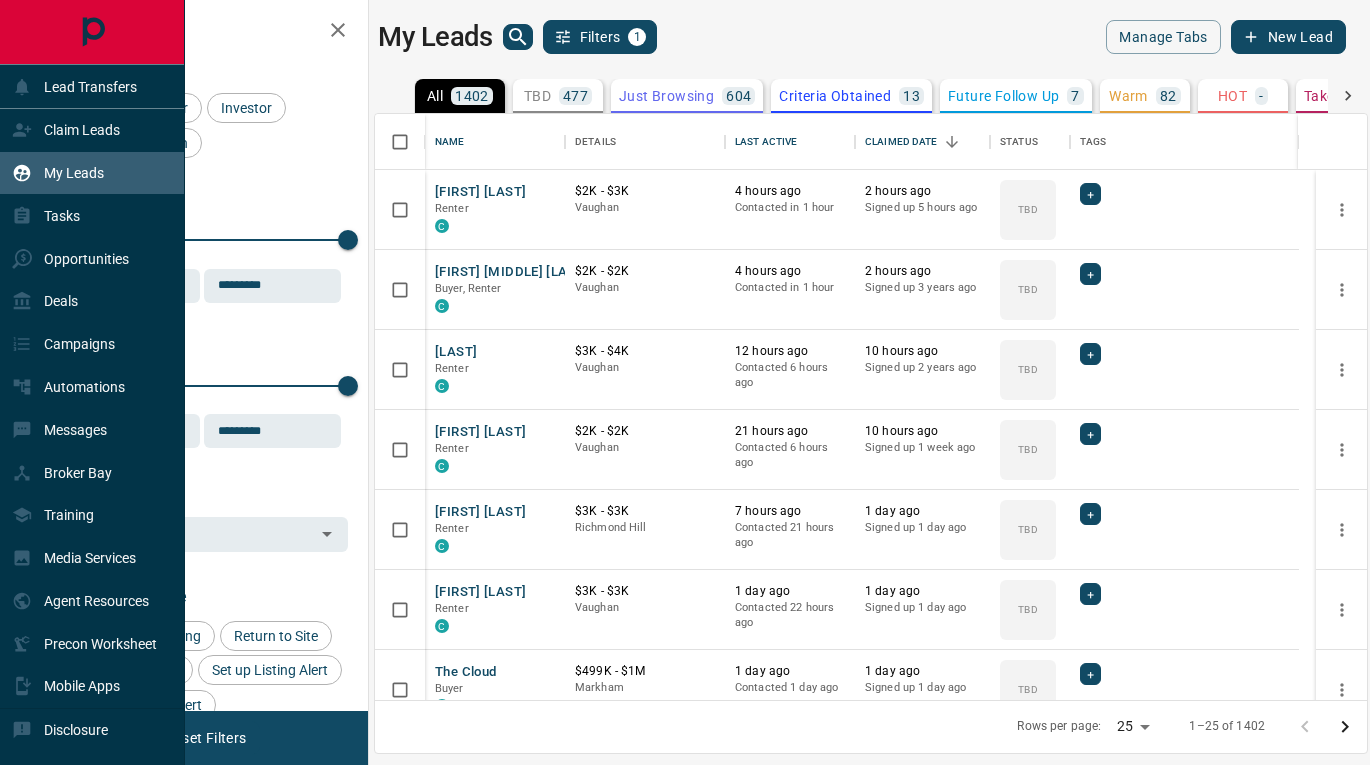 scroll, scrollTop: 0, scrollLeft: 0, axis: both 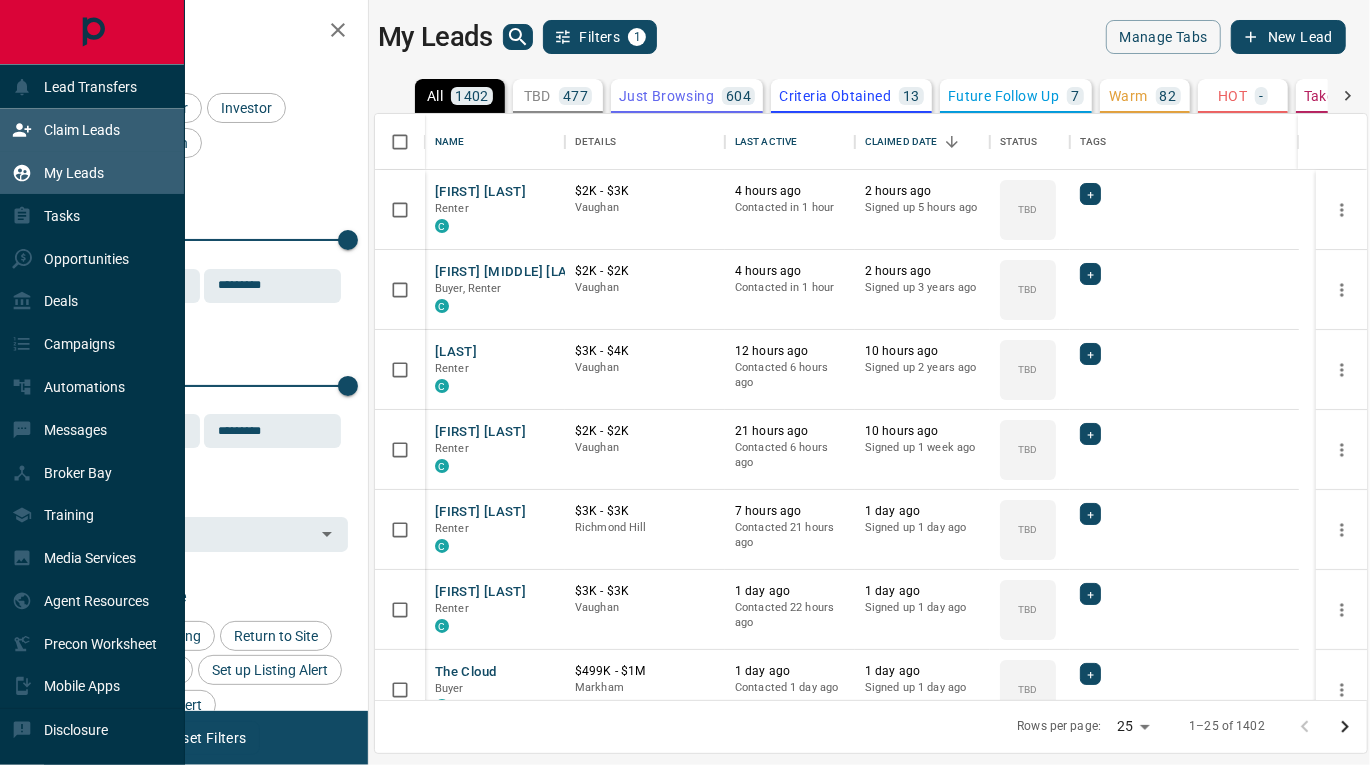 click on "Claim Leads" at bounding box center [82, 130] 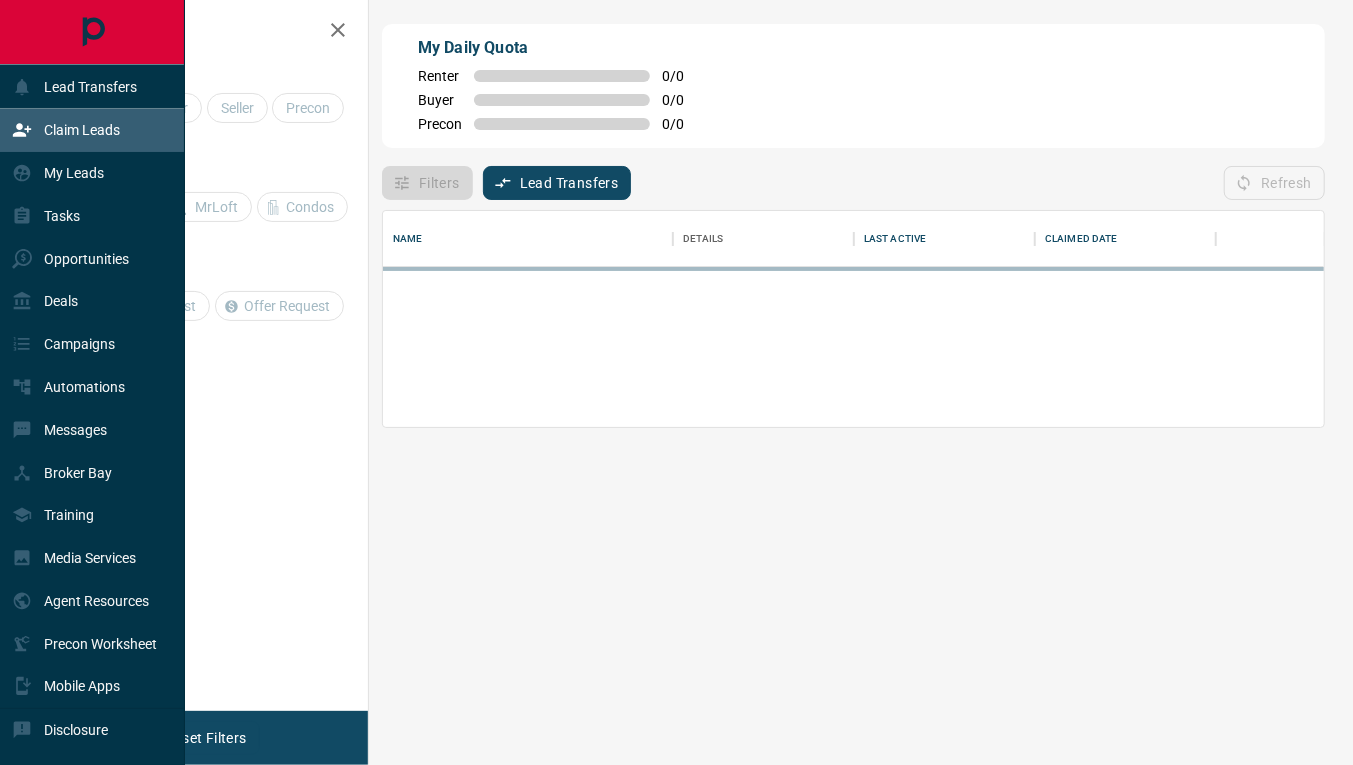 scroll, scrollTop: 18, scrollLeft: 17, axis: both 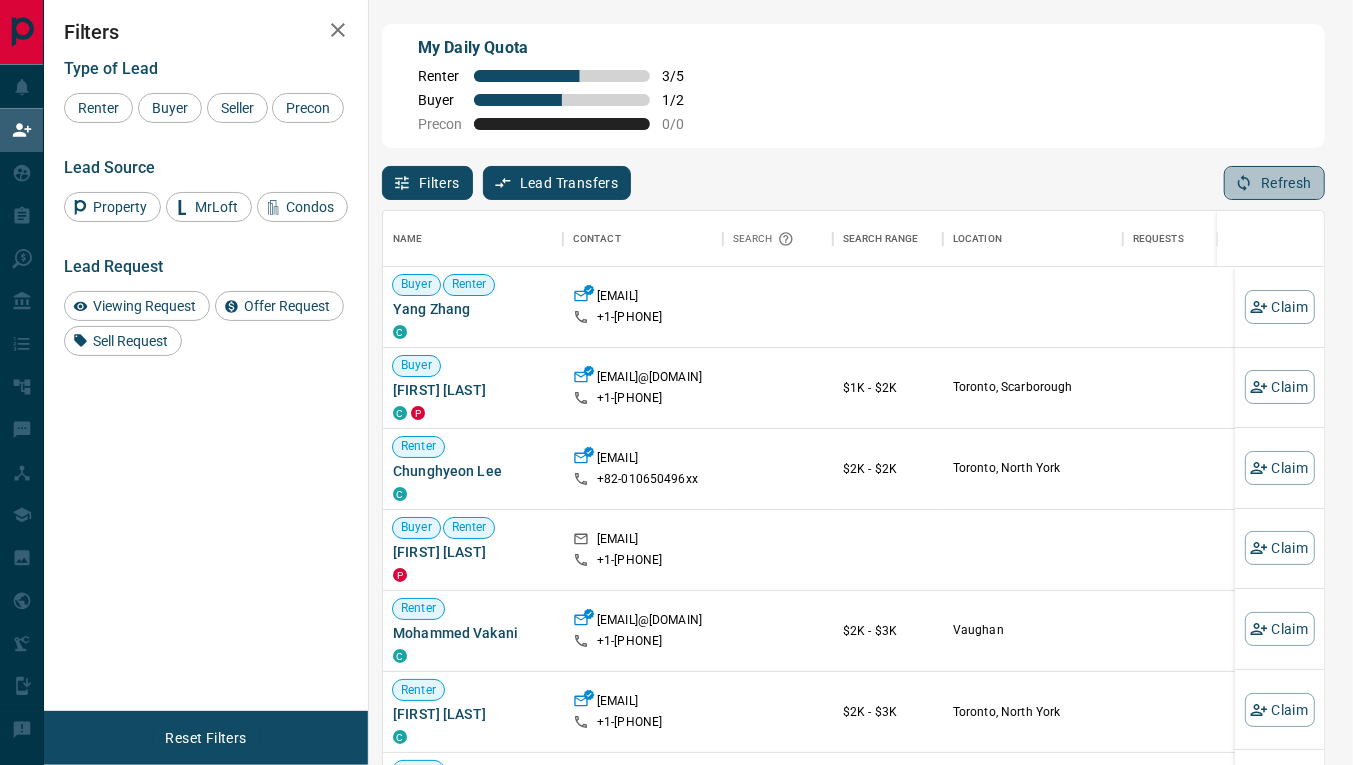 click on "Refresh" at bounding box center (1274, 183) 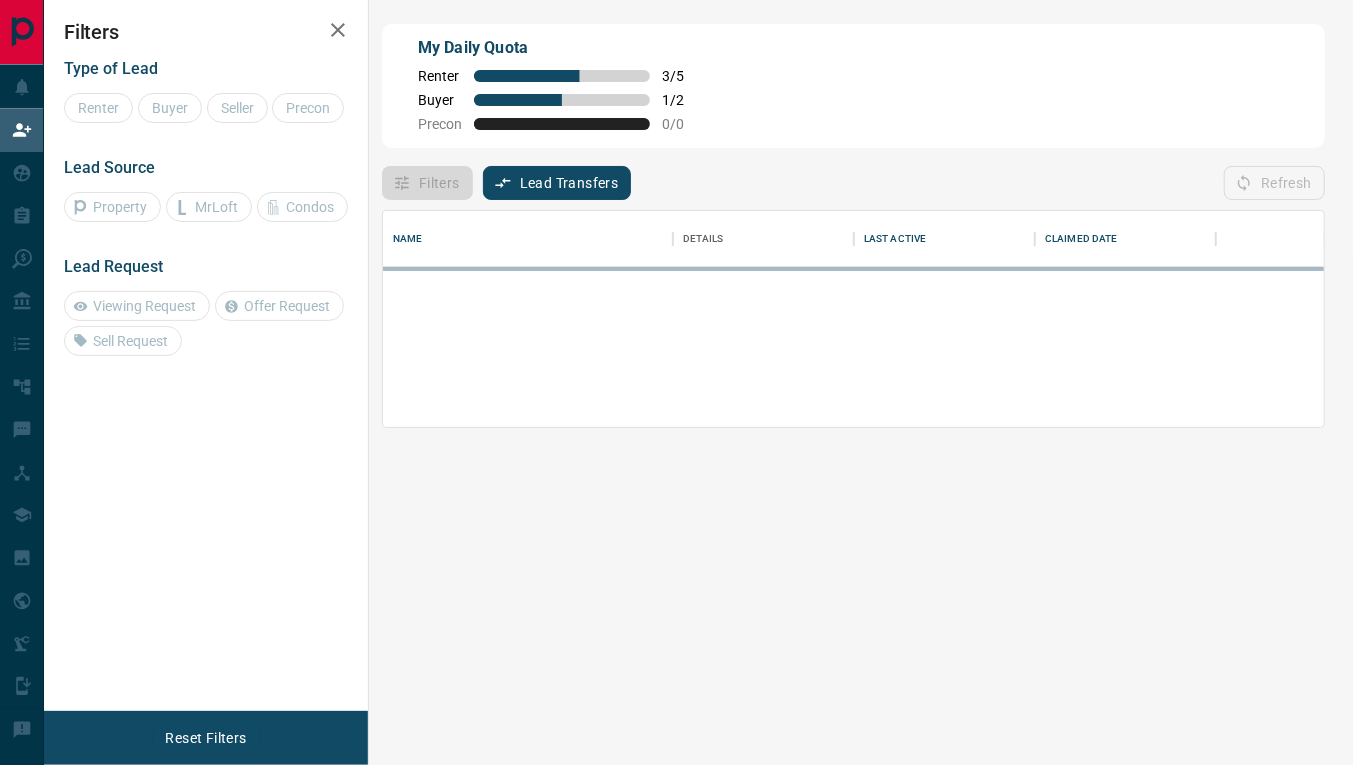 scroll, scrollTop: 18, scrollLeft: 17, axis: both 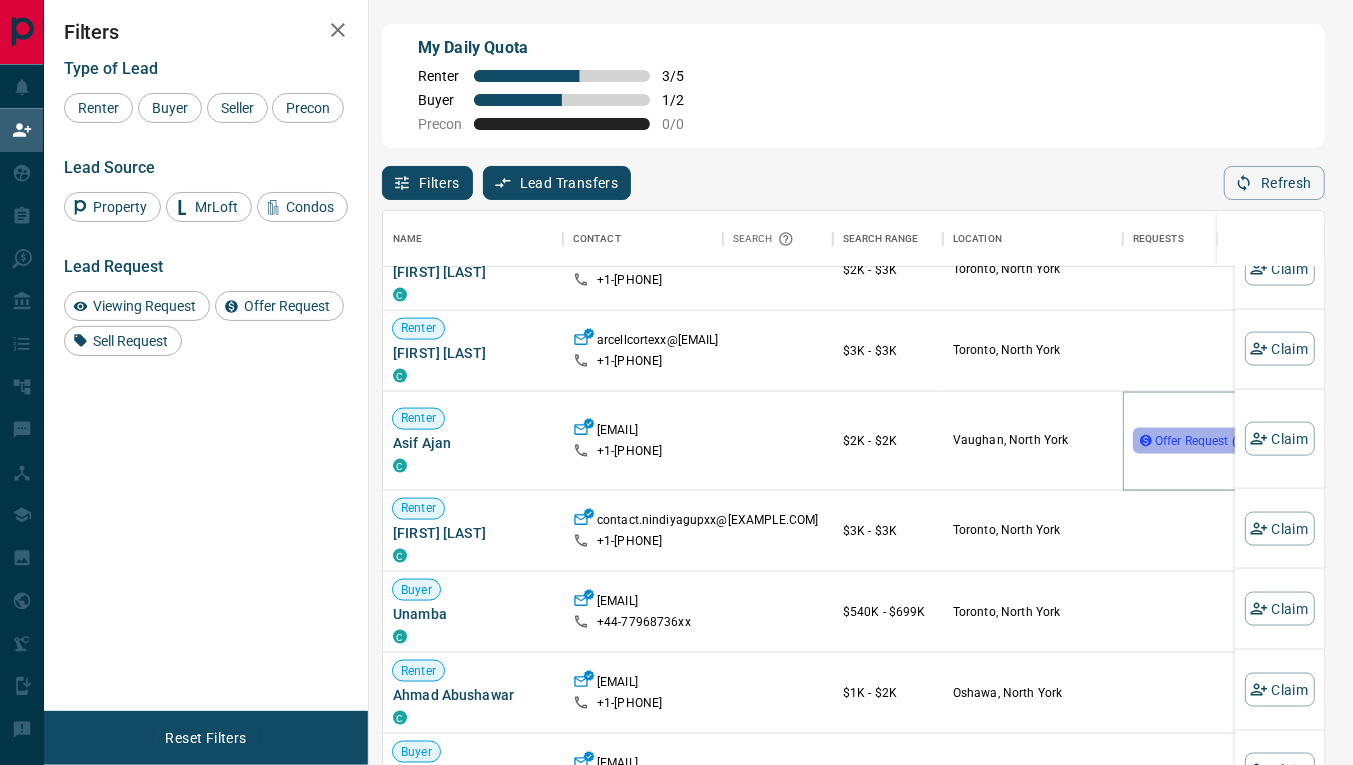 click on "Offer Request   ( 34 )" at bounding box center (1204, 441) 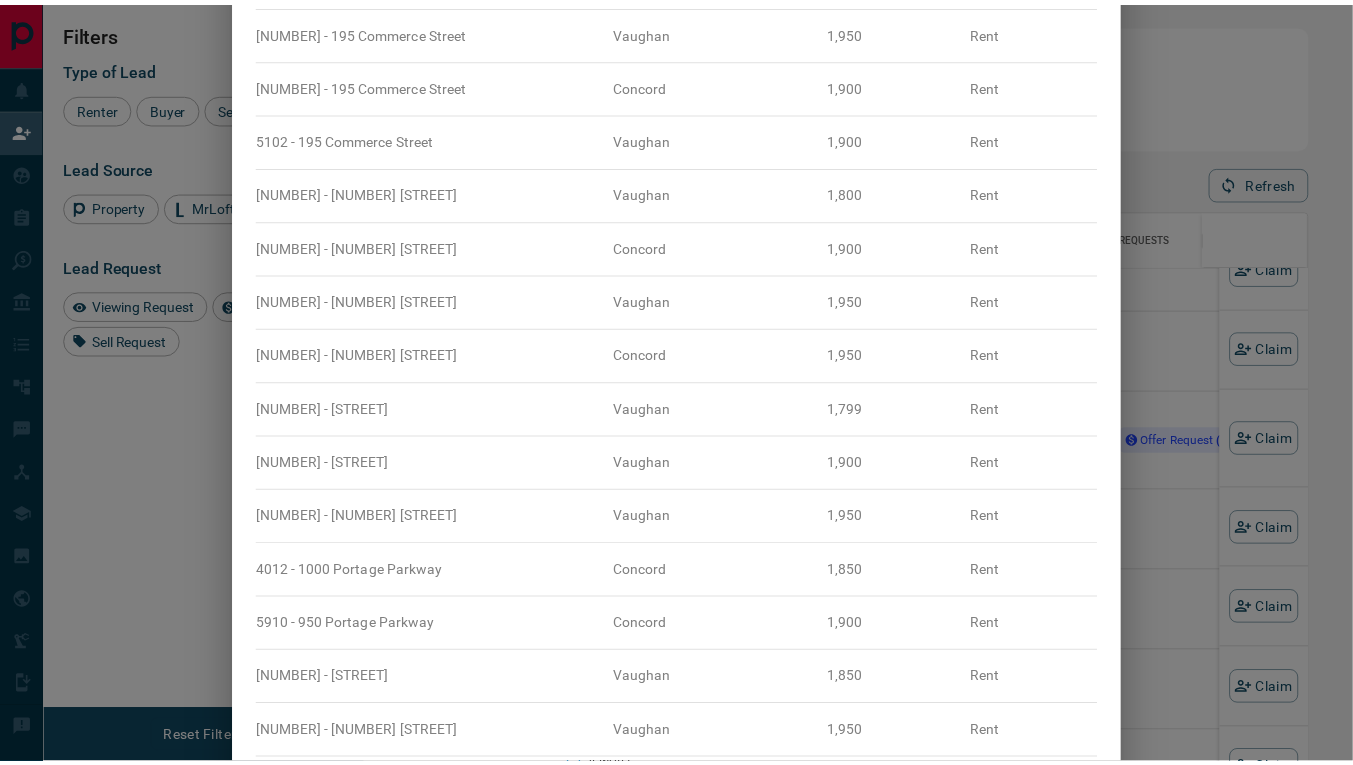 scroll, scrollTop: 0, scrollLeft: 0, axis: both 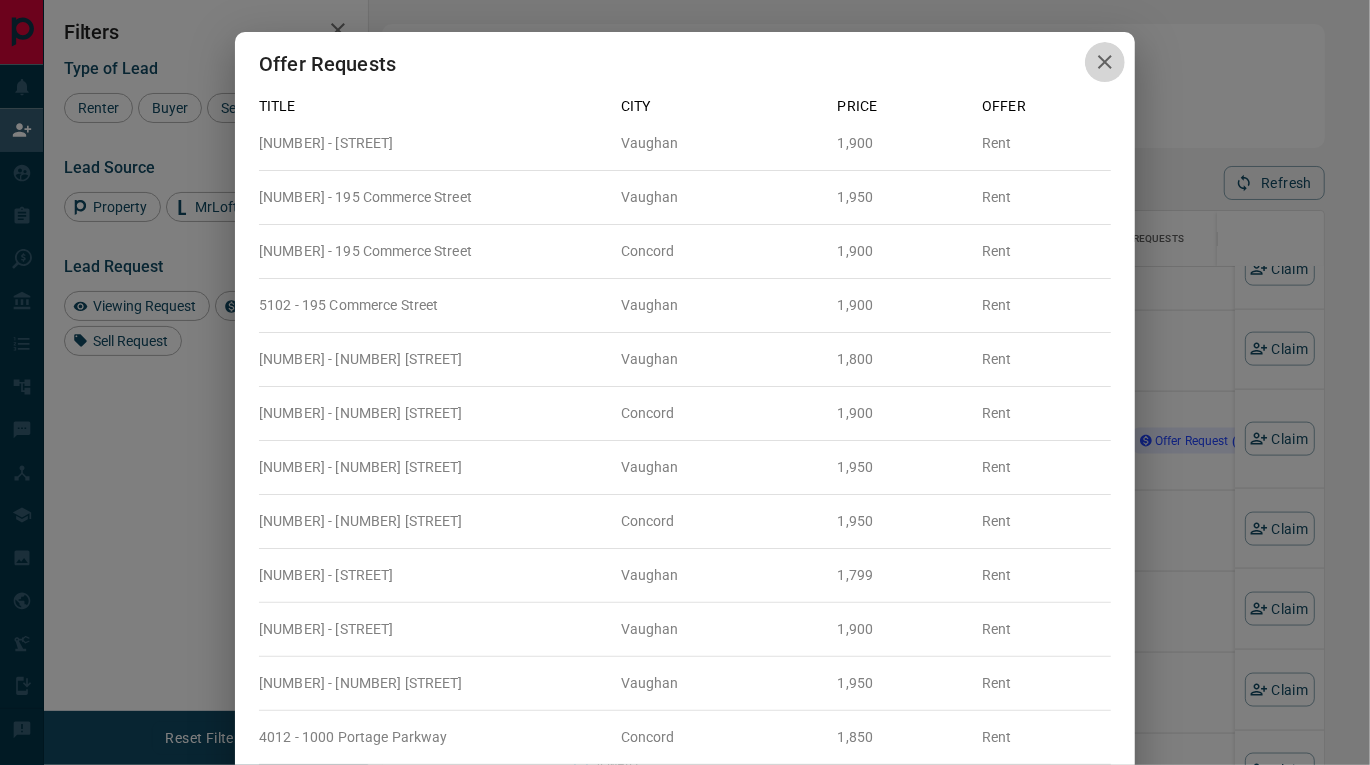 click 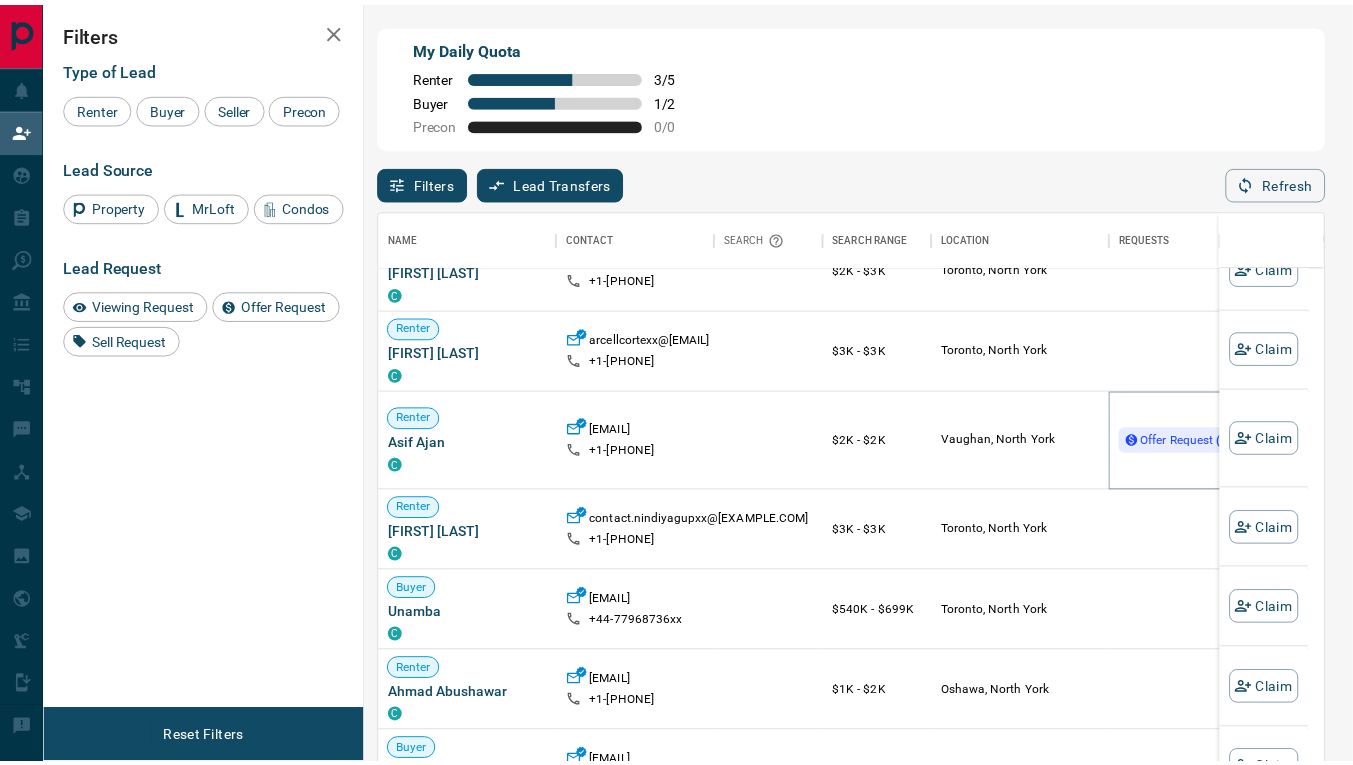 scroll, scrollTop: 17, scrollLeft: 17, axis: both 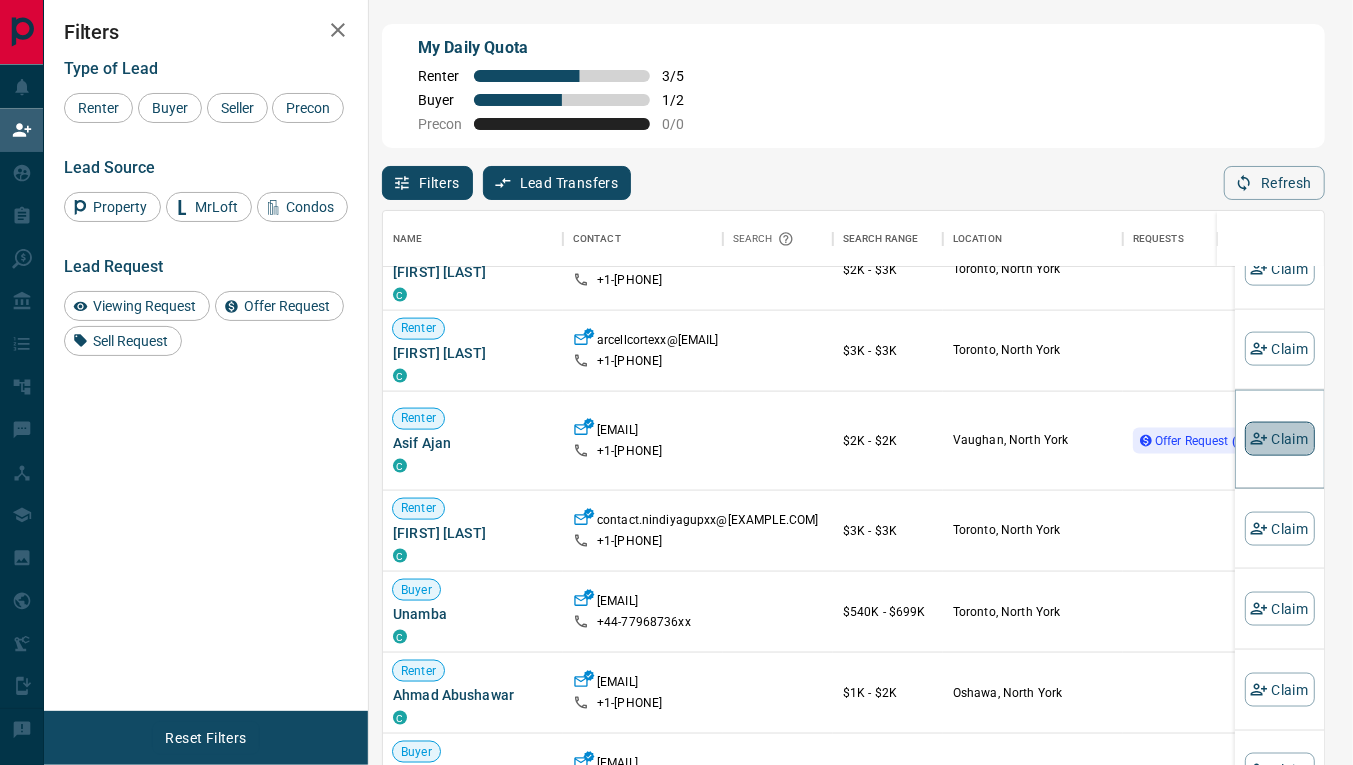 click on "Claim" at bounding box center (1280, 439) 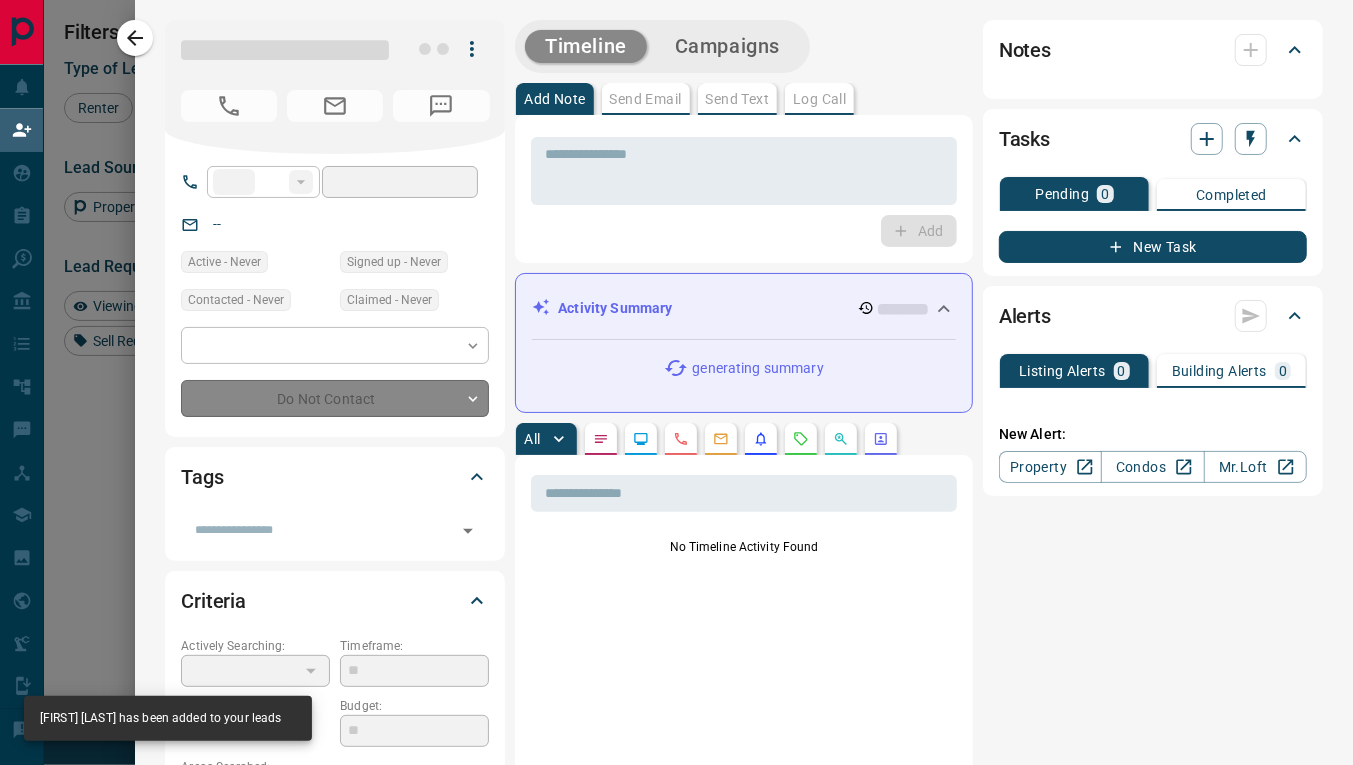 type on "**" 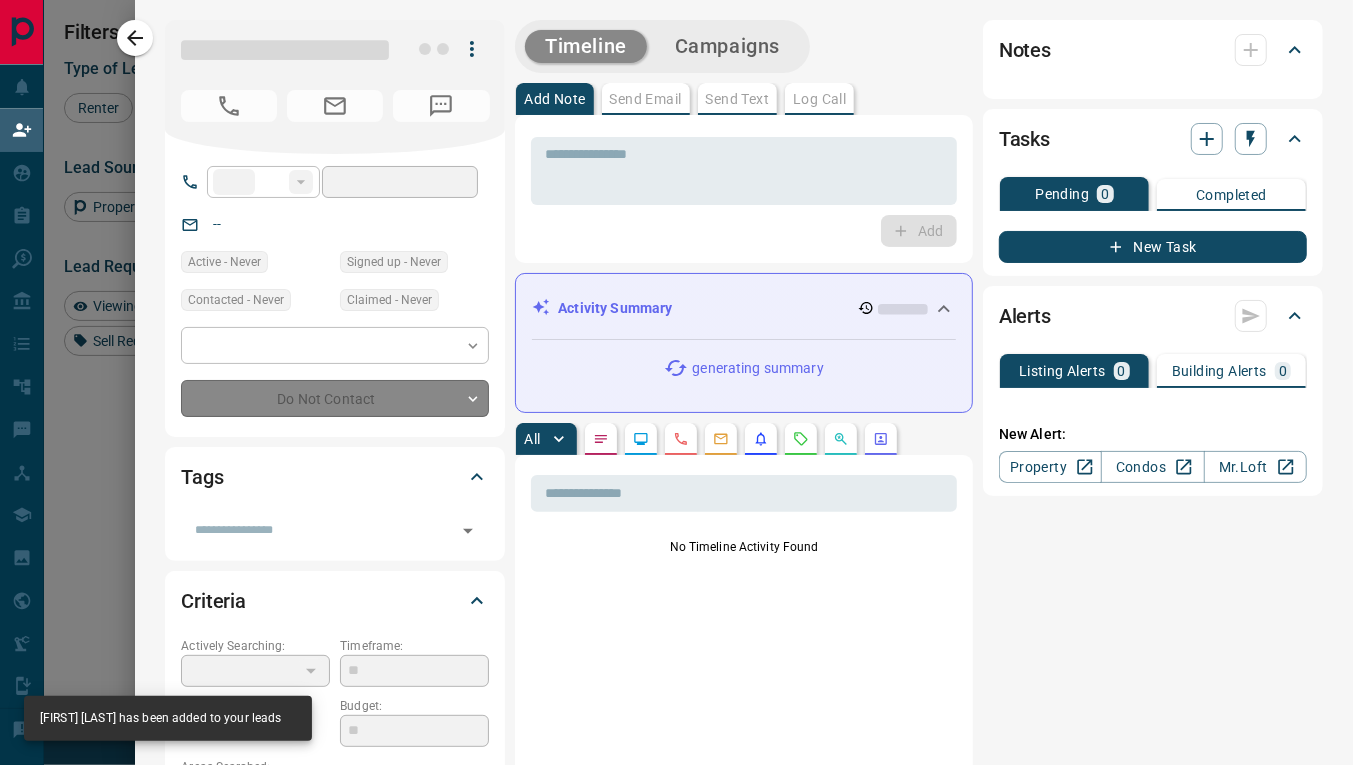 type on "**********" 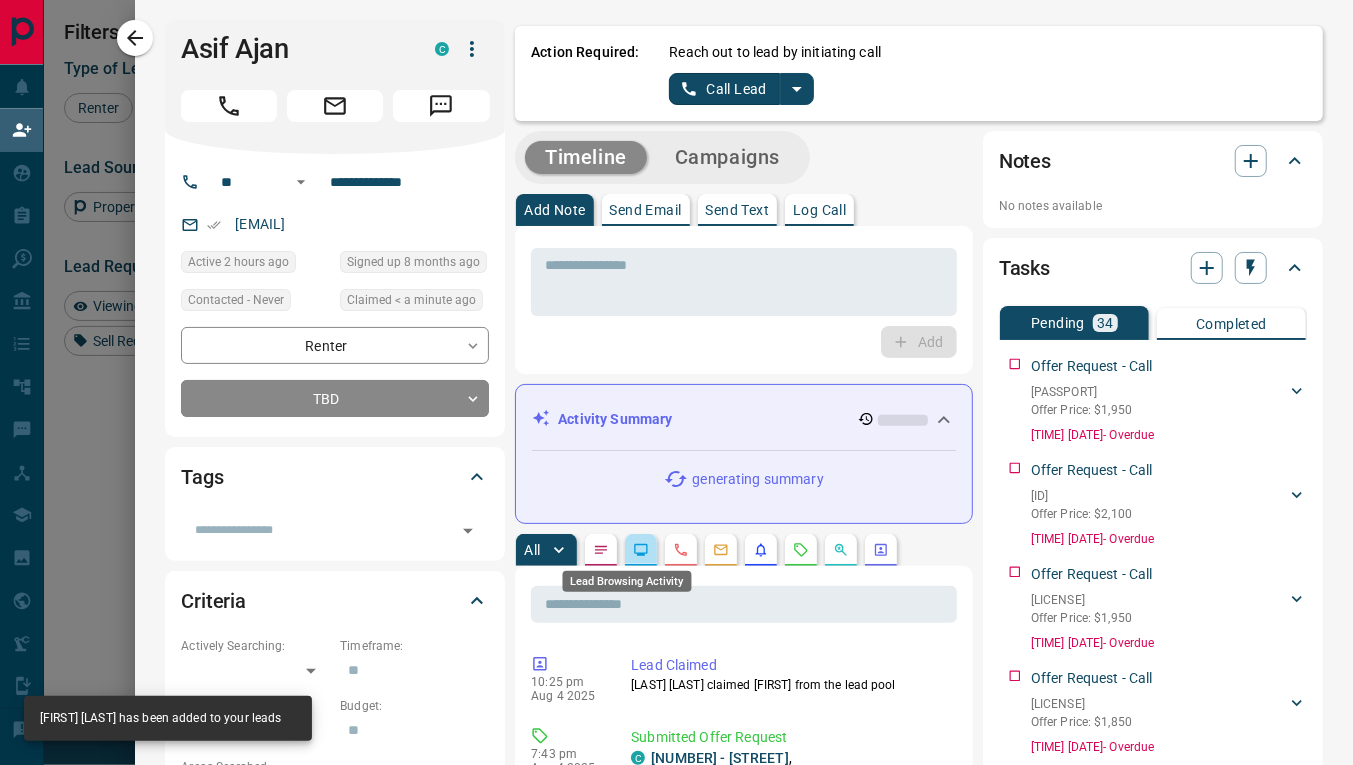 click 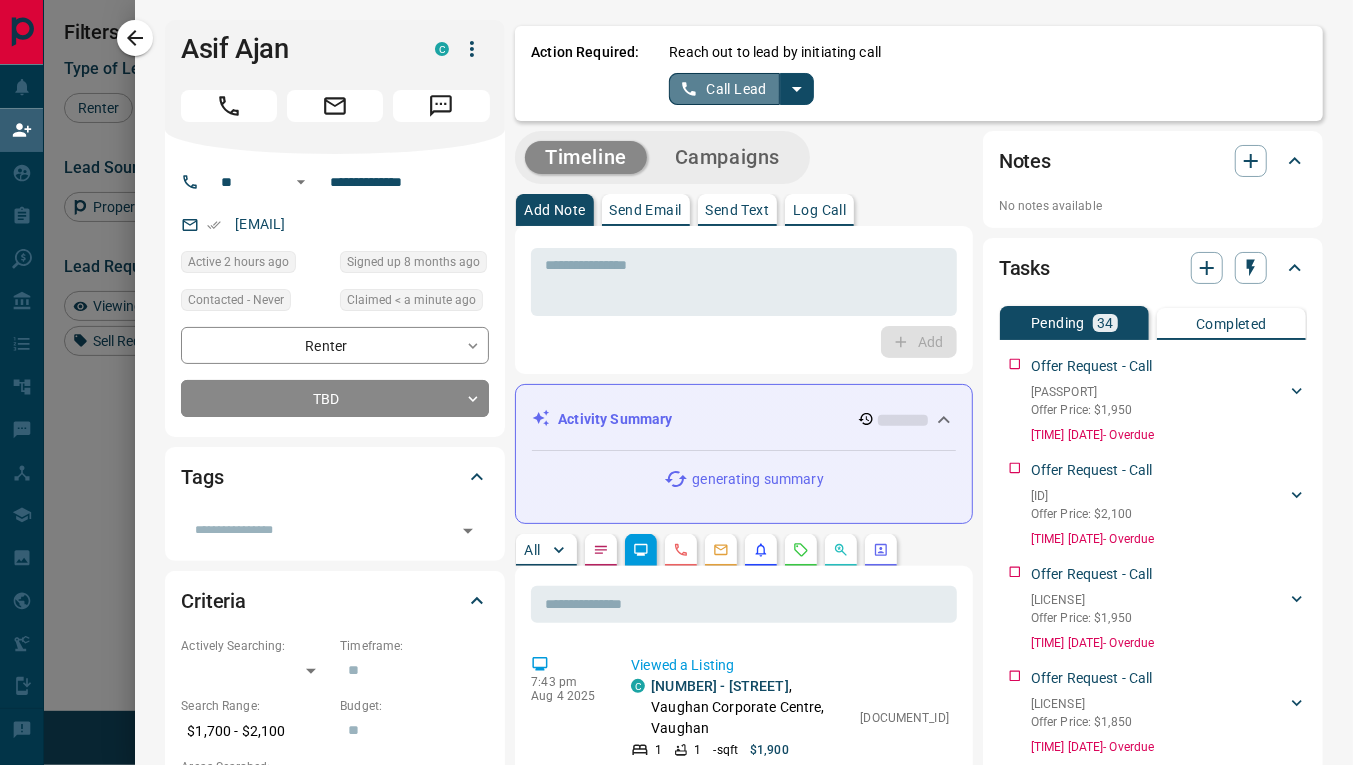 click on "Call Lead" at bounding box center (724, 89) 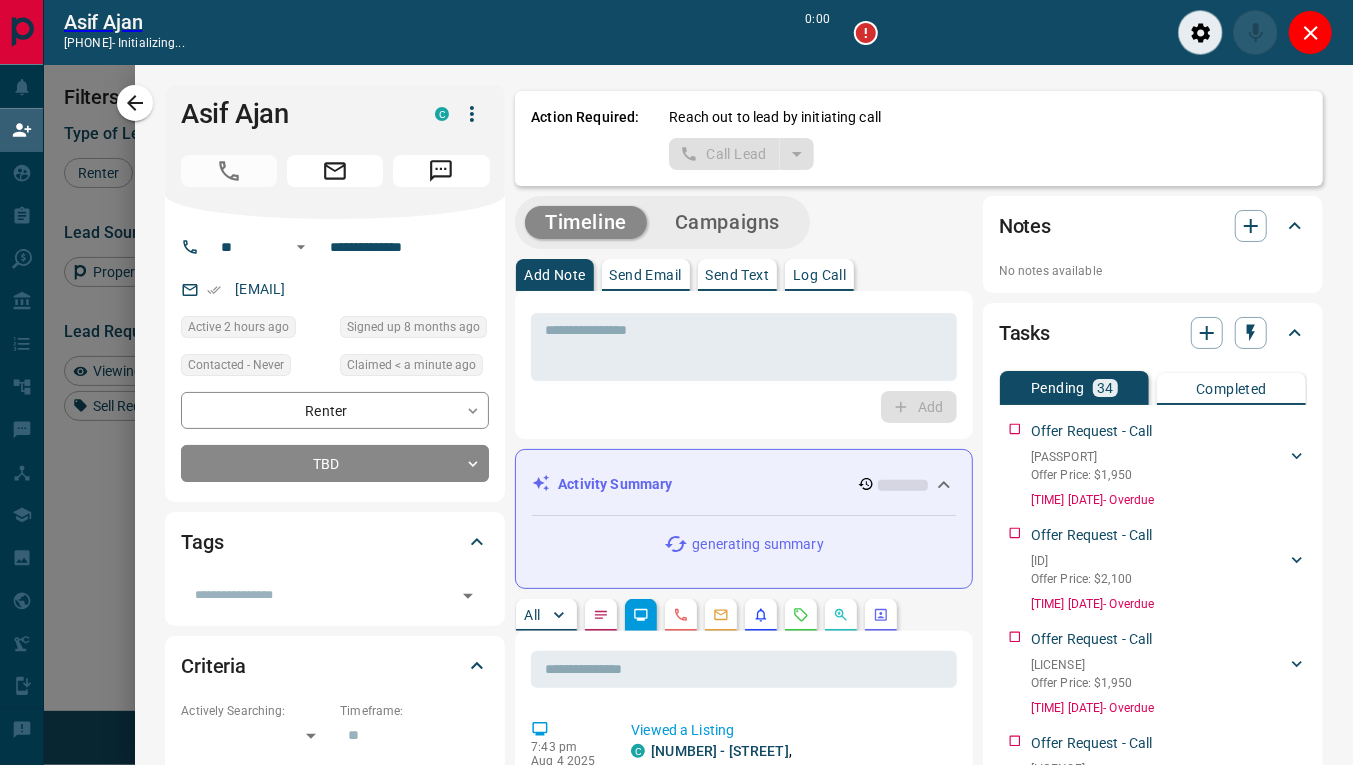 scroll, scrollTop: 514, scrollLeft: 924, axis: both 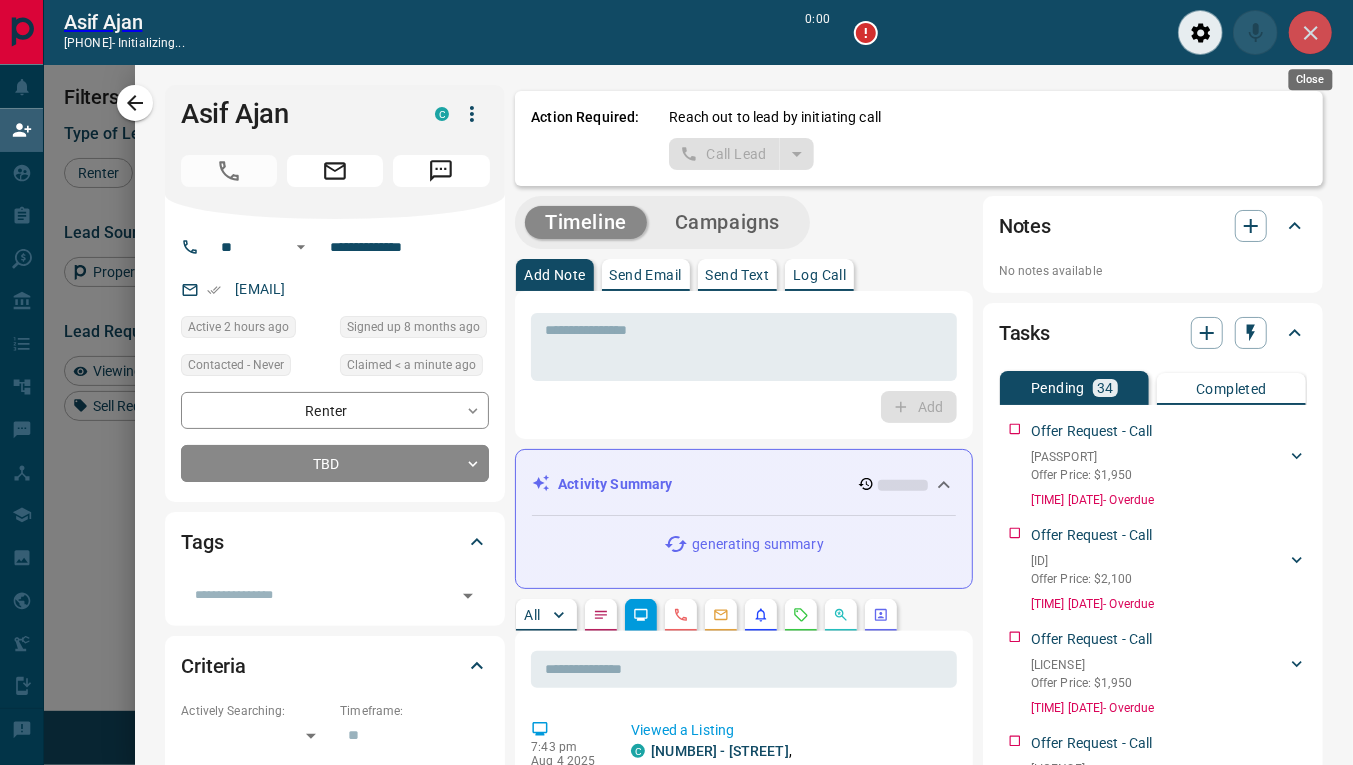 click 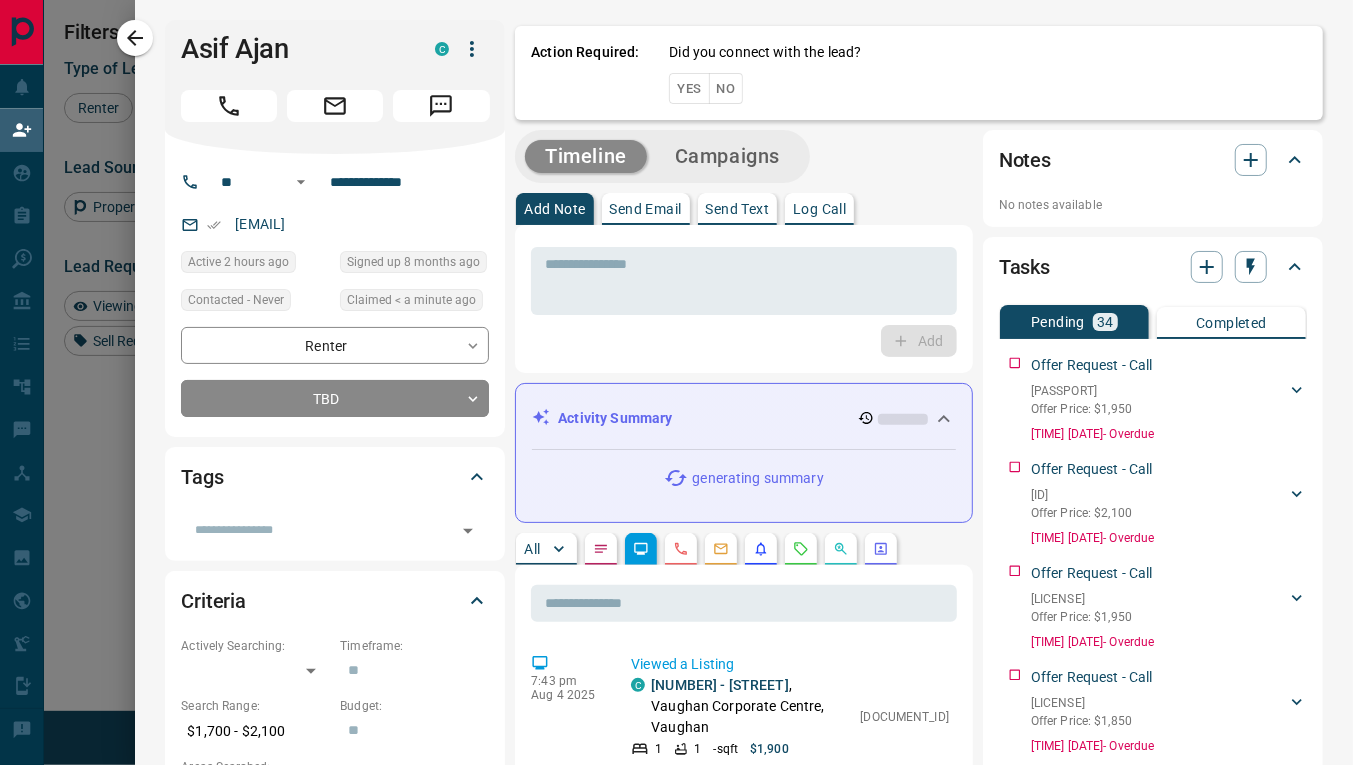 scroll, scrollTop: 17, scrollLeft: 17, axis: both 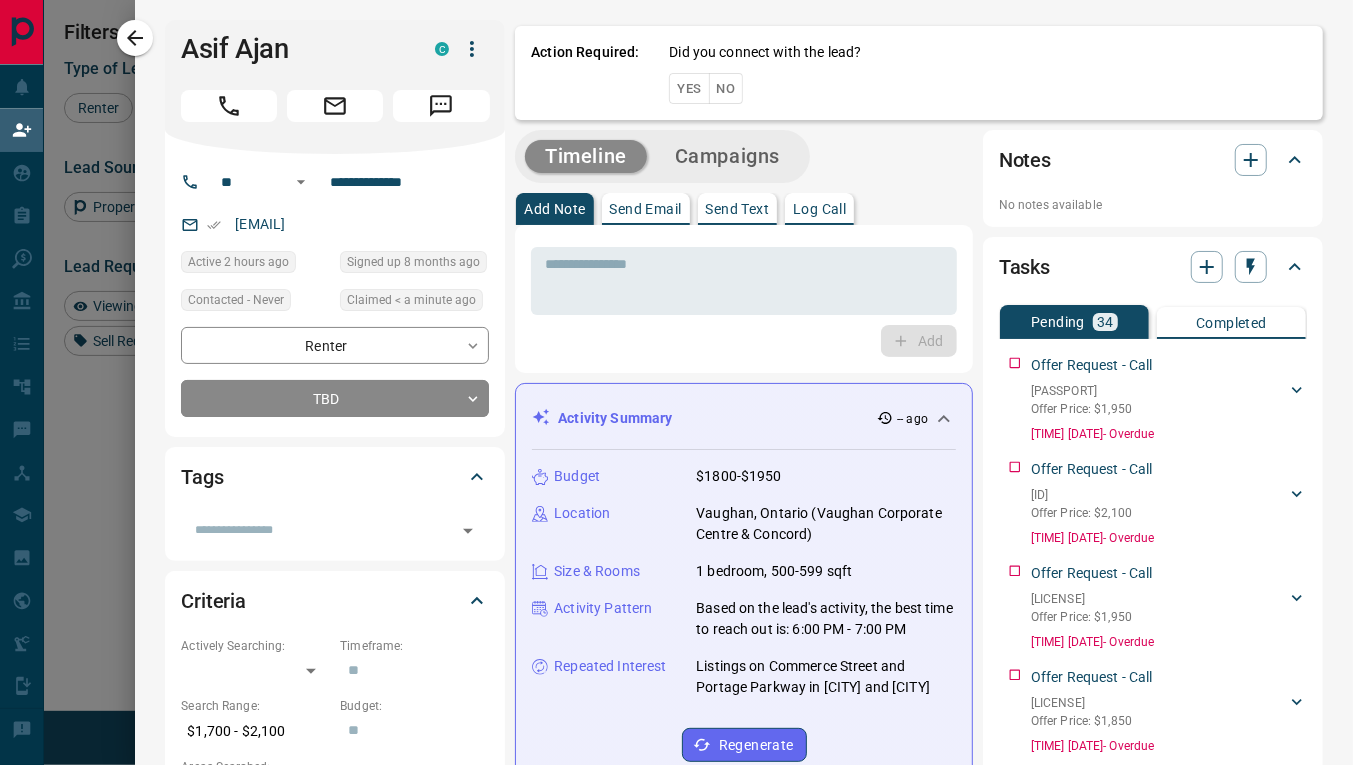 click on "Action Required: Did you connect with the lead? Yes No" at bounding box center [919, 70] 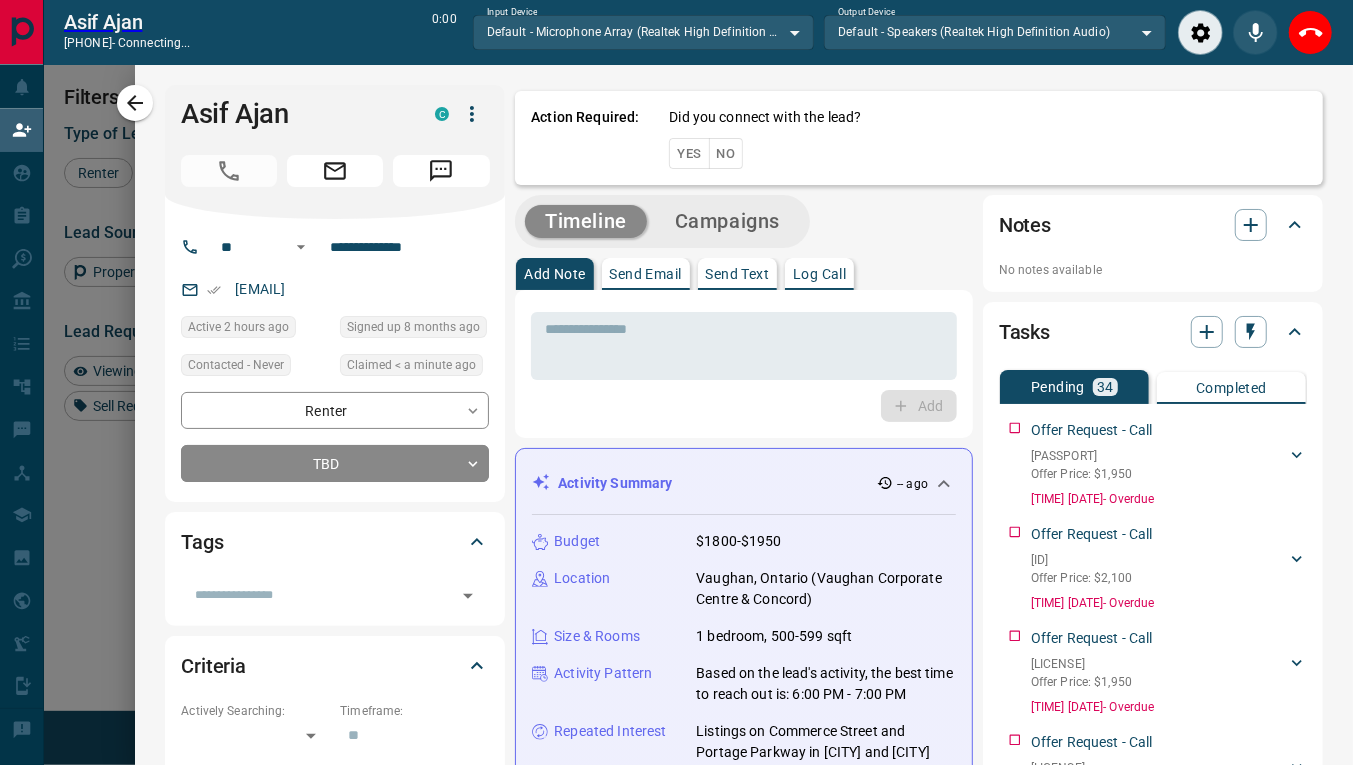 scroll, scrollTop: 514, scrollLeft: 924, axis: both 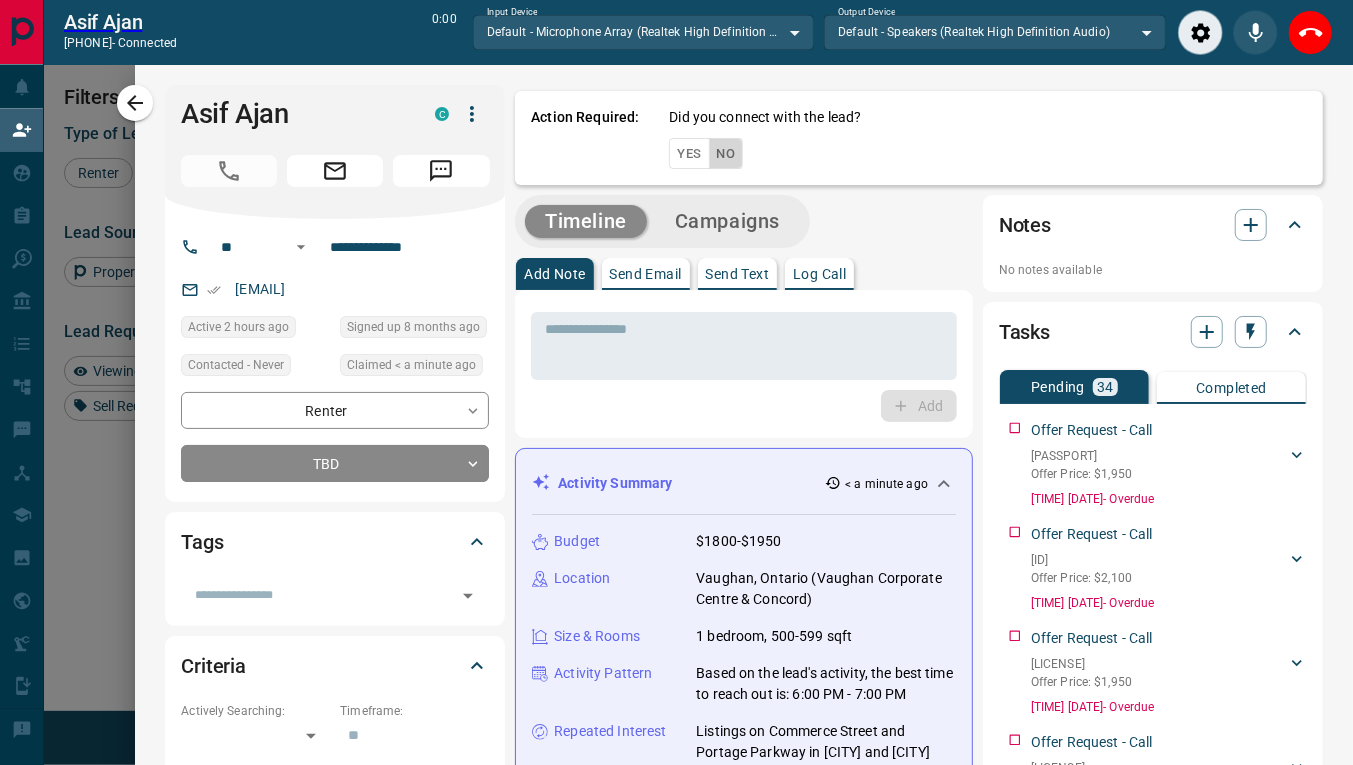 click on "No" at bounding box center (726, 153) 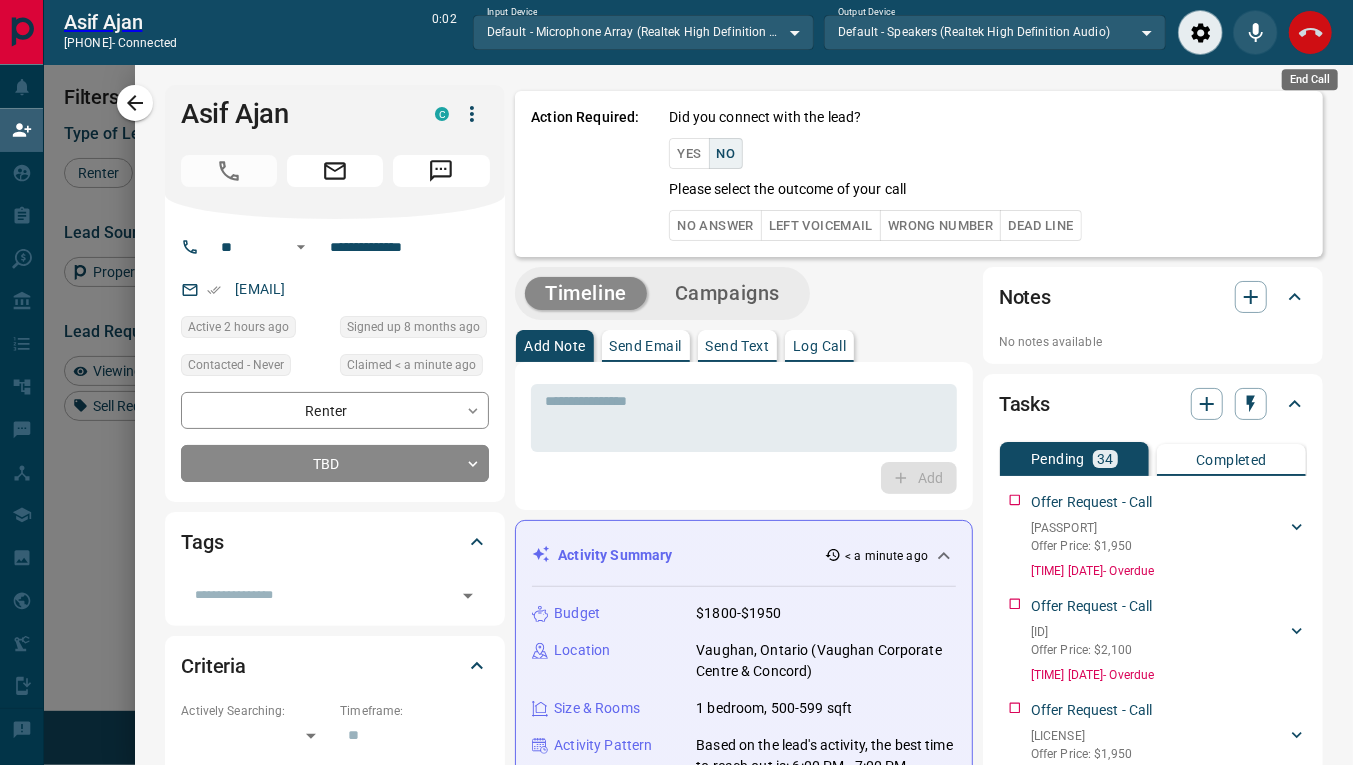 click 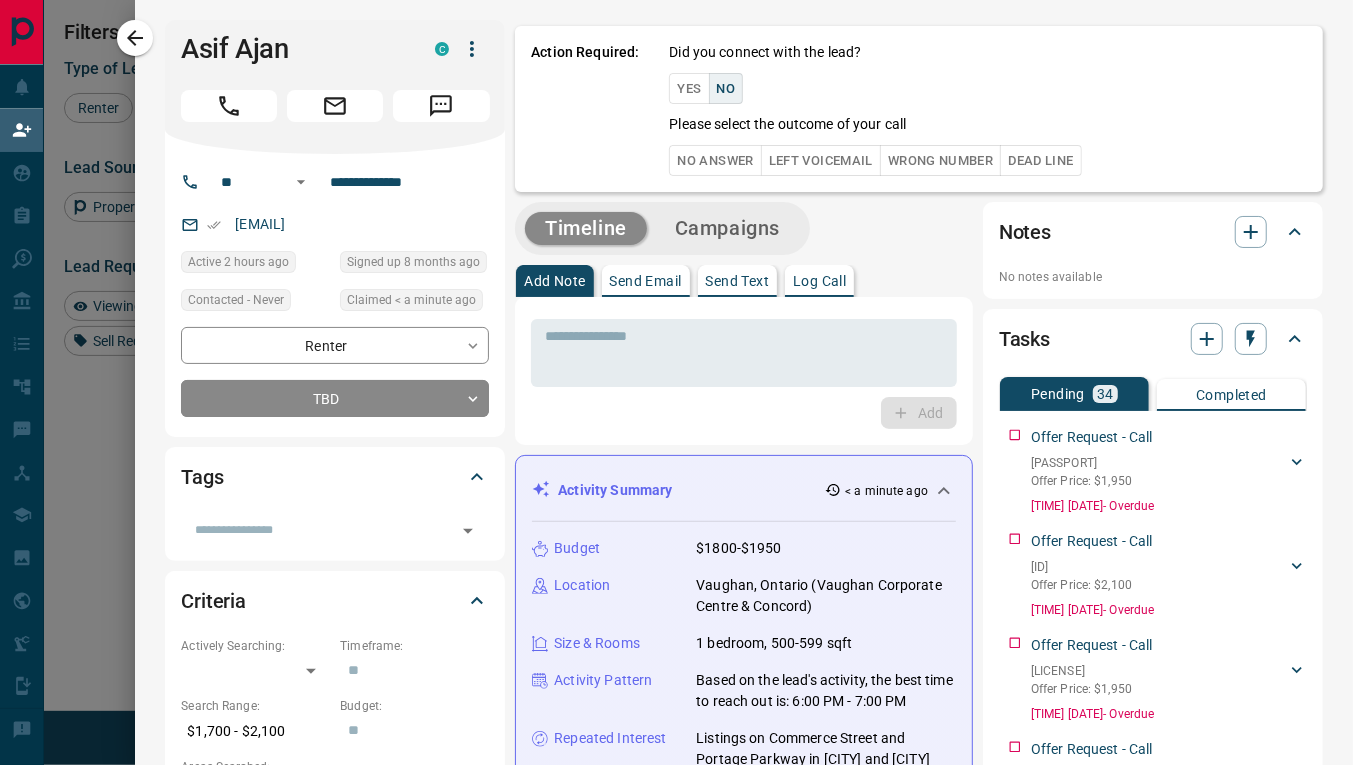 scroll, scrollTop: 17, scrollLeft: 17, axis: both 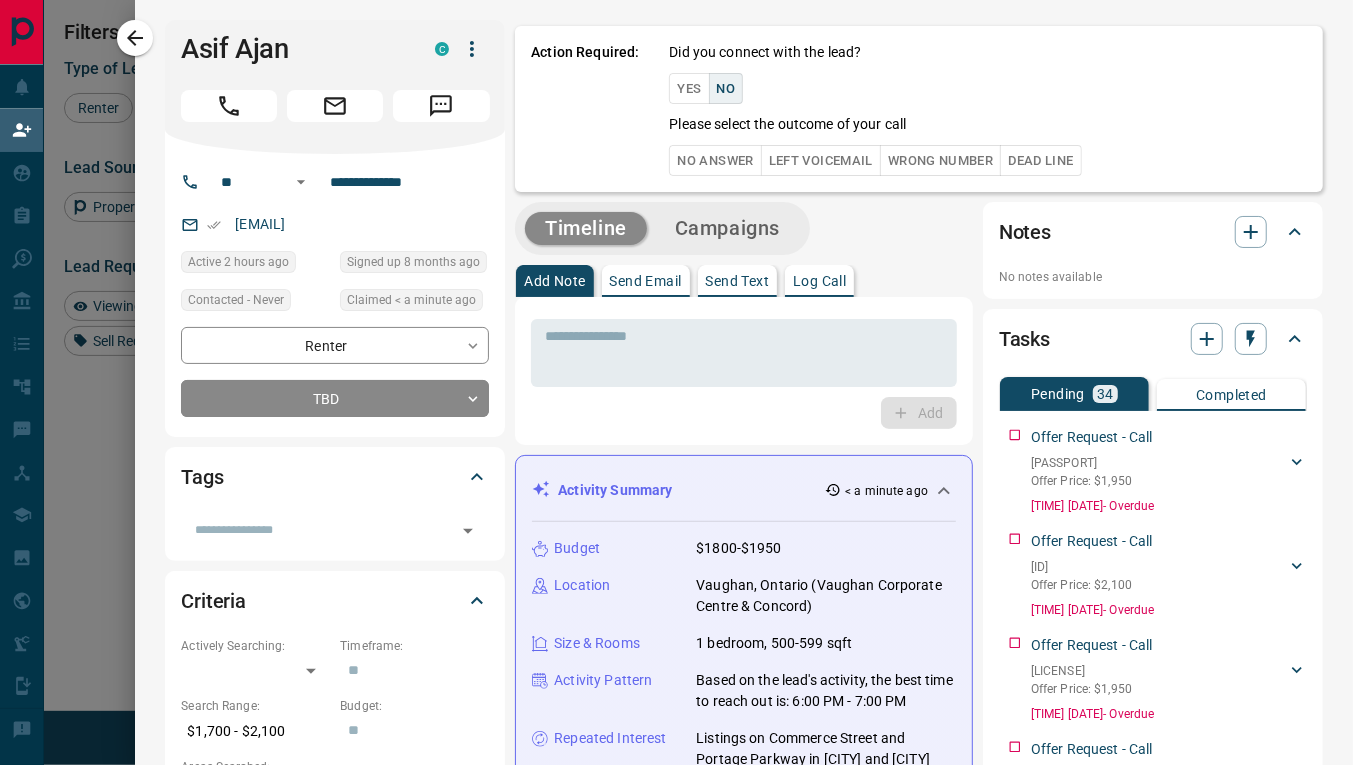 click on "Yes" at bounding box center [689, 88] 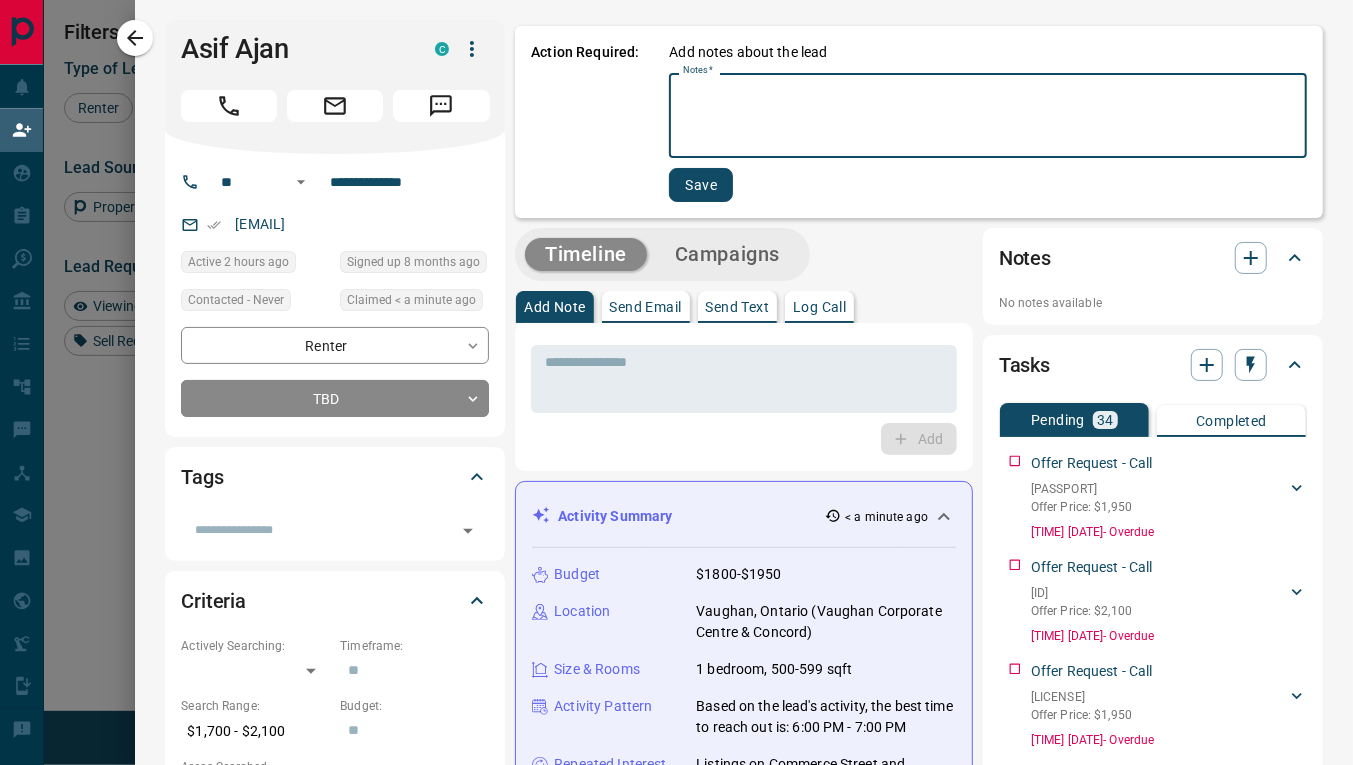 click on "Notes   *" at bounding box center (988, 116) 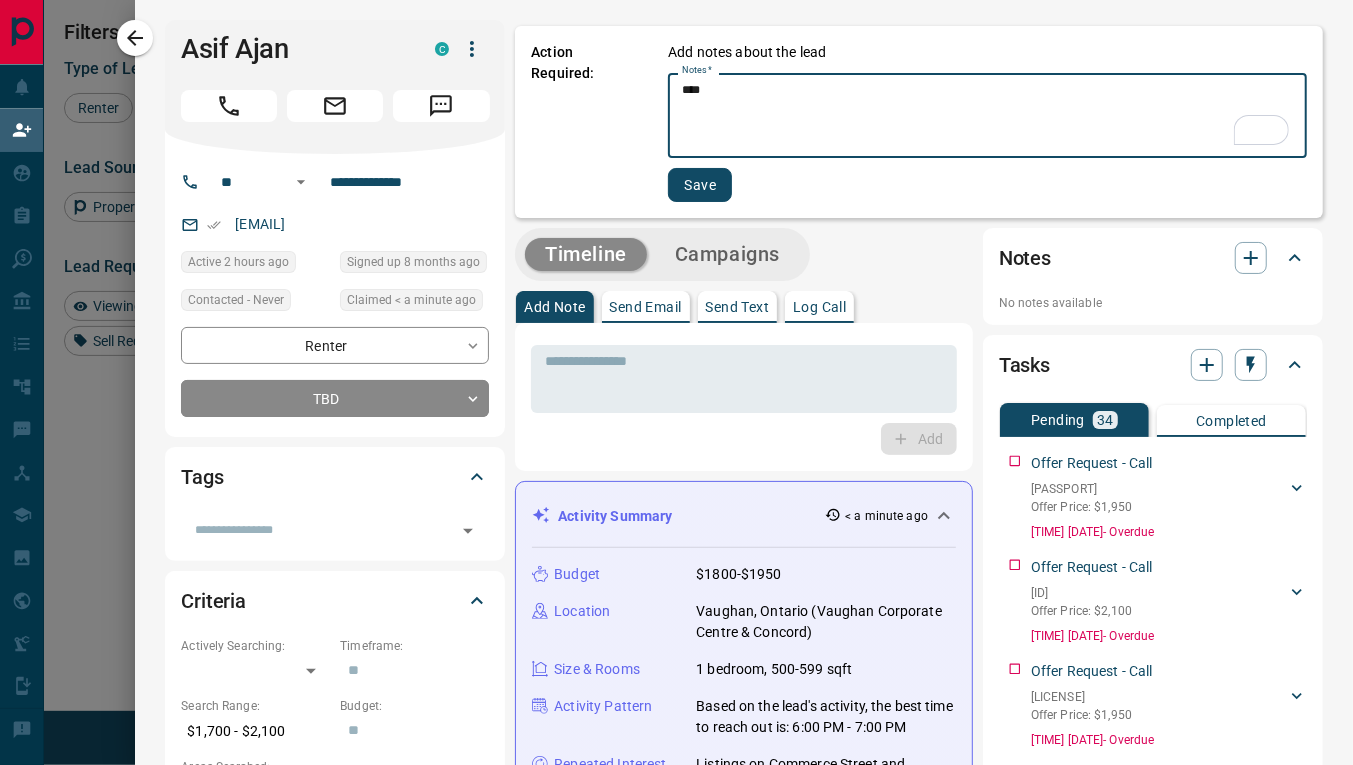 type on "****" 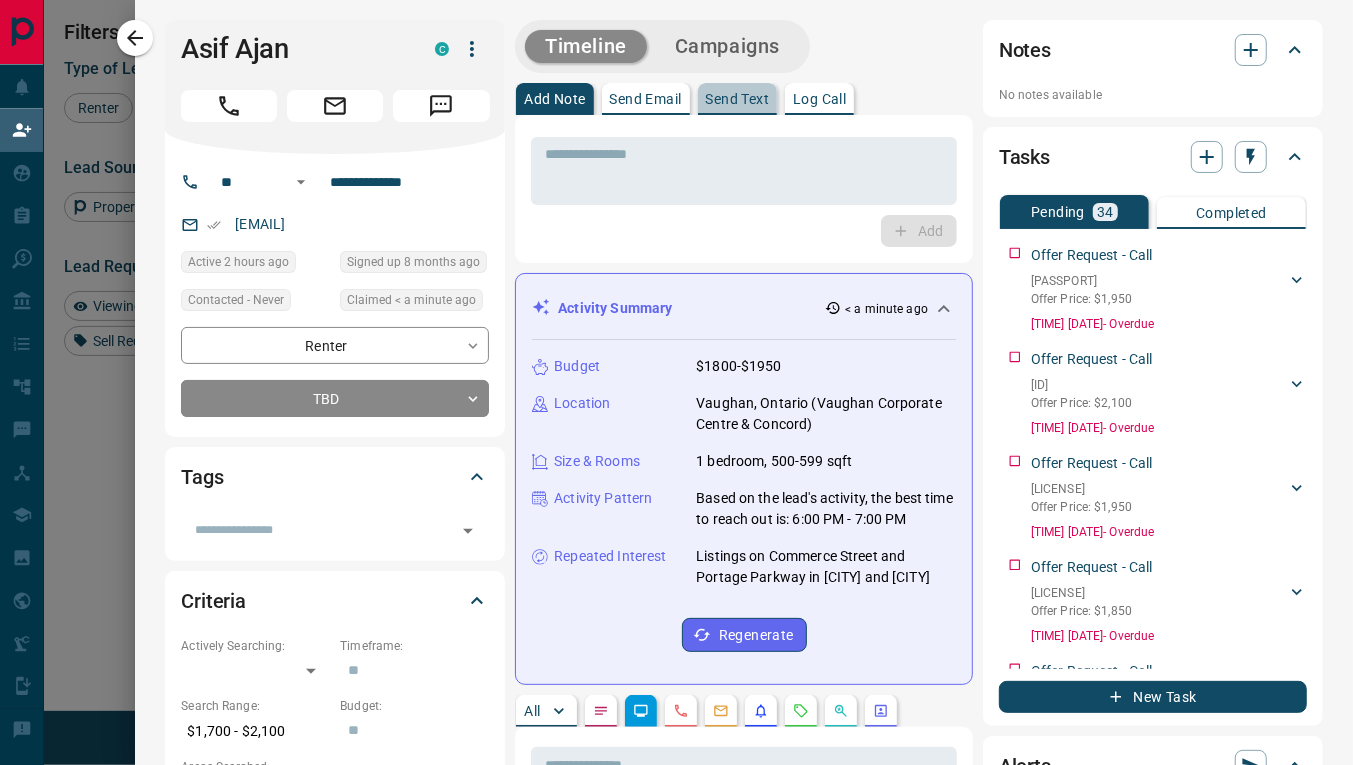 click on "Send Text" at bounding box center [738, 99] 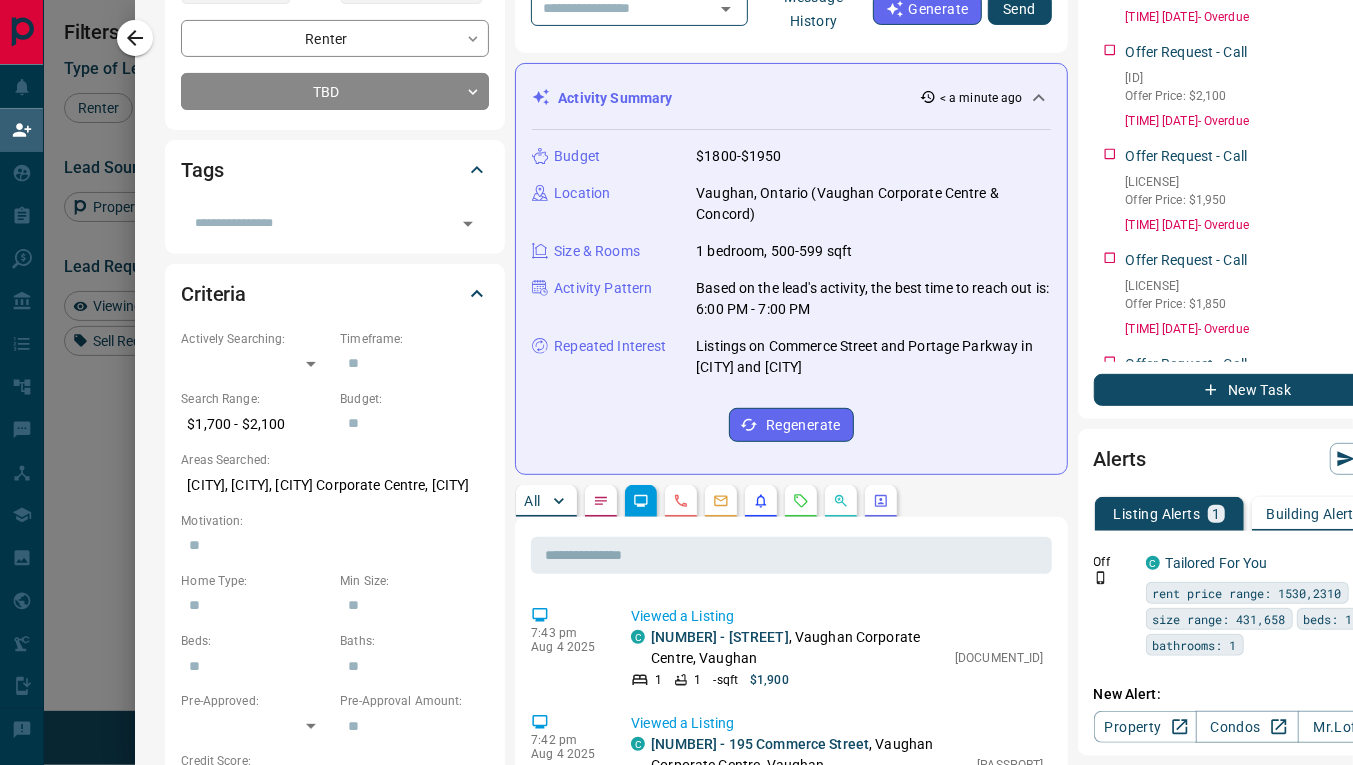 scroll, scrollTop: 312, scrollLeft: 0, axis: vertical 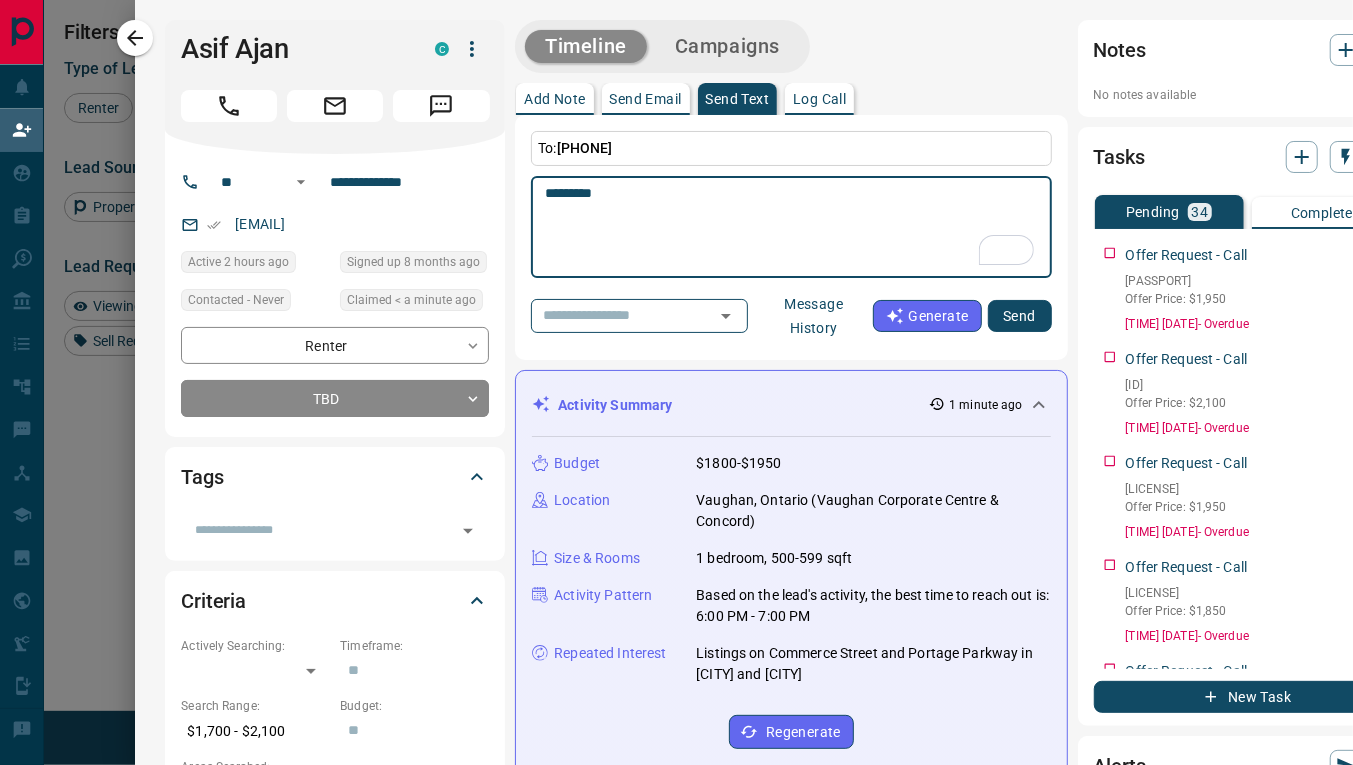 paste on "**********" 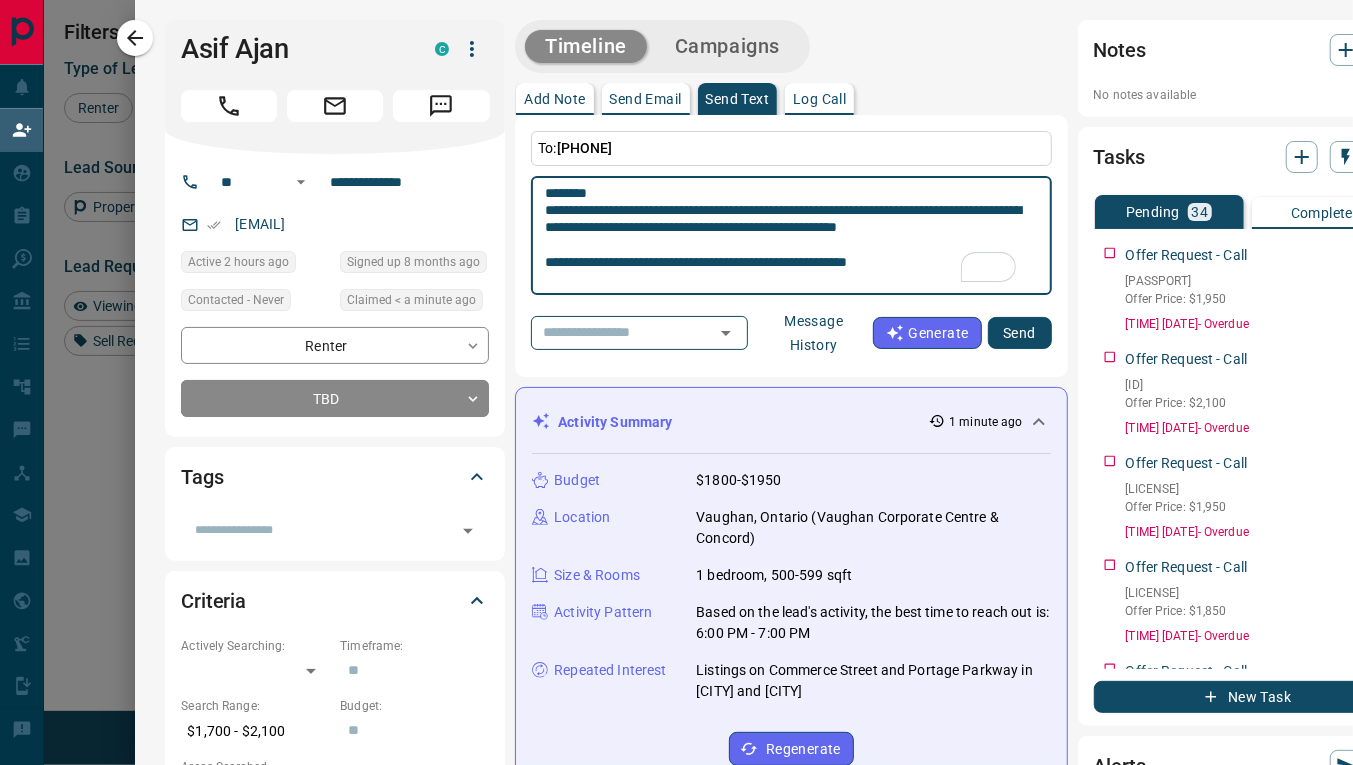 scroll, scrollTop: 415, scrollLeft: 0, axis: vertical 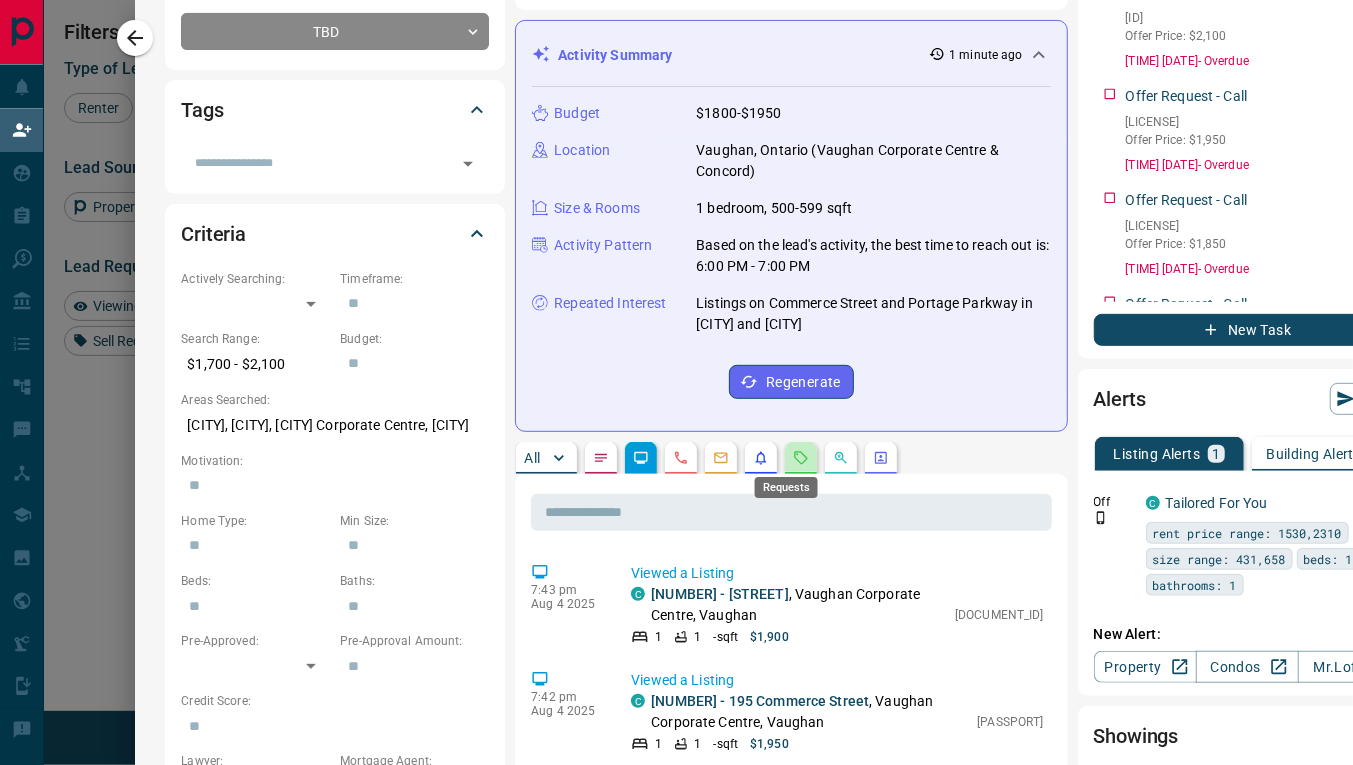 click 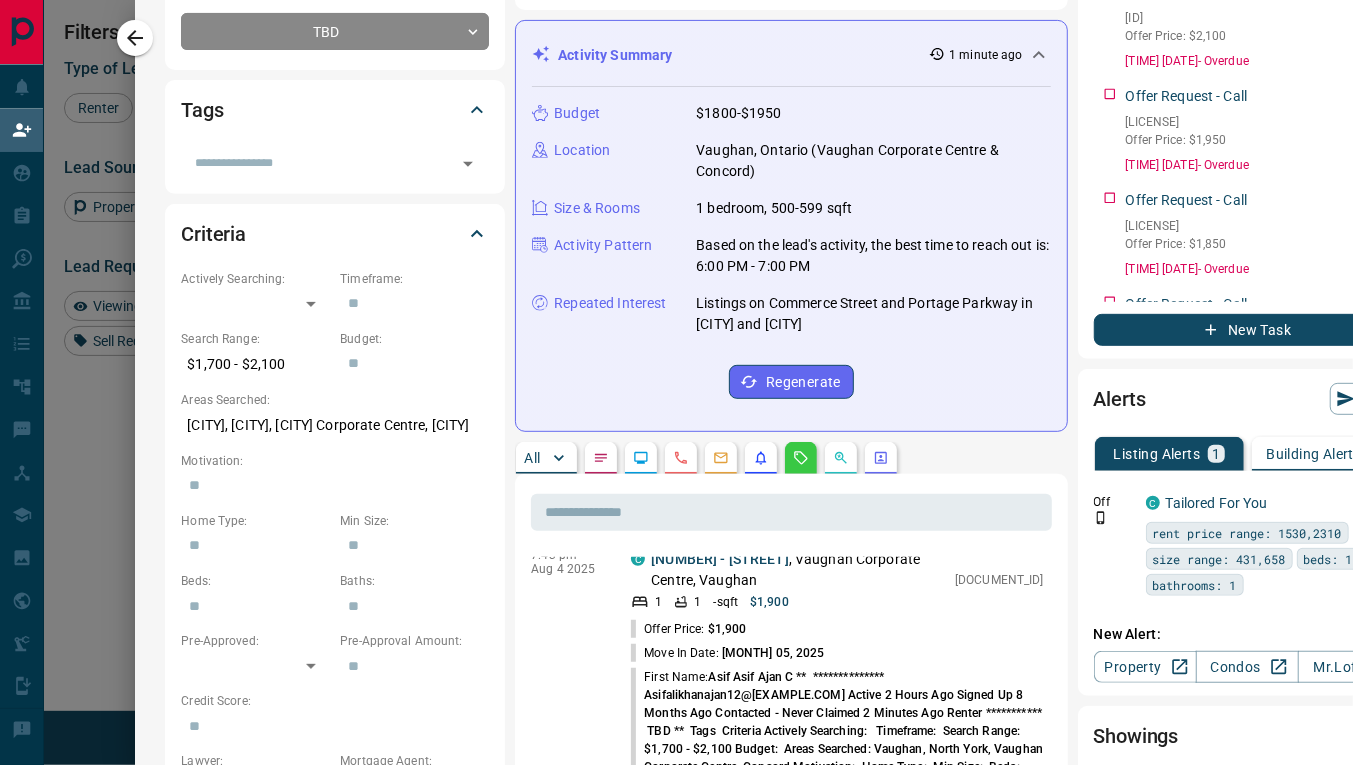scroll, scrollTop: 0, scrollLeft: 0, axis: both 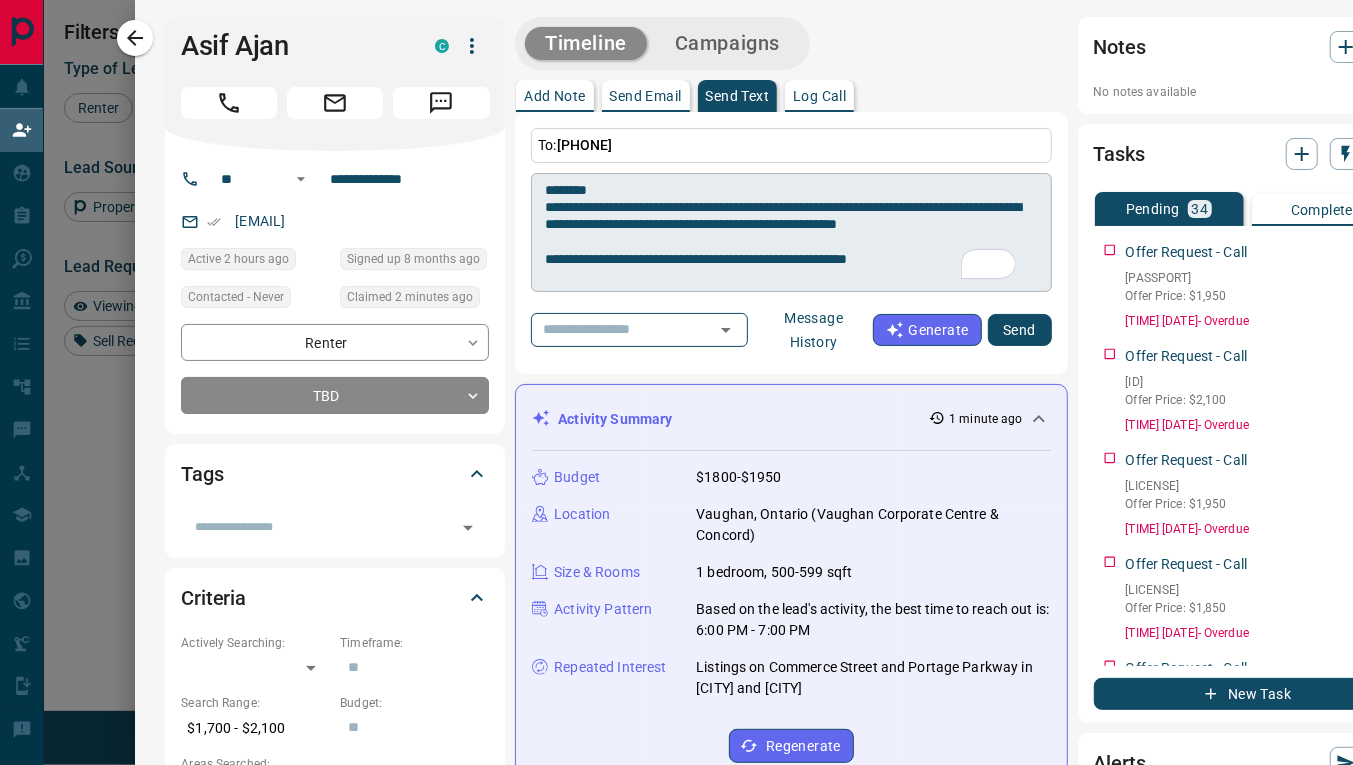 click on "**********" at bounding box center (791, 233) 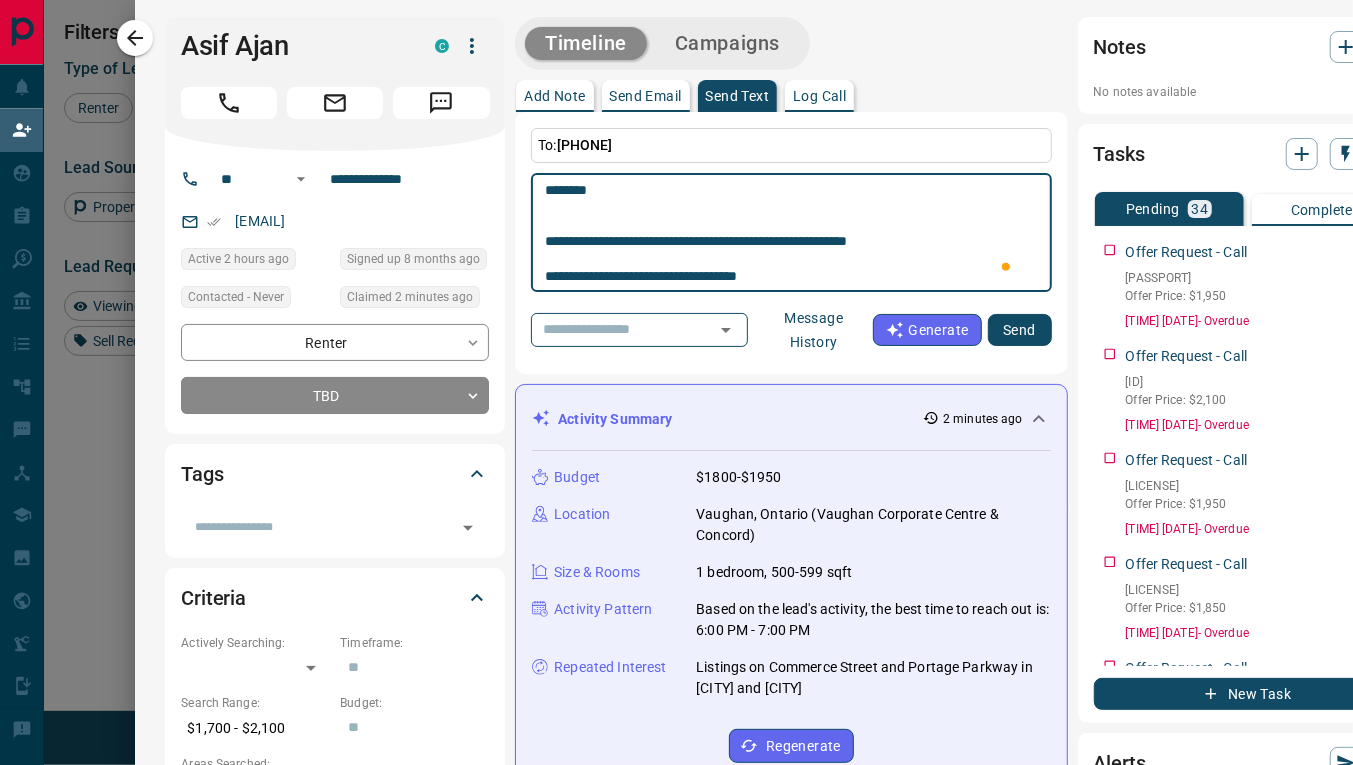 paste on "**********" 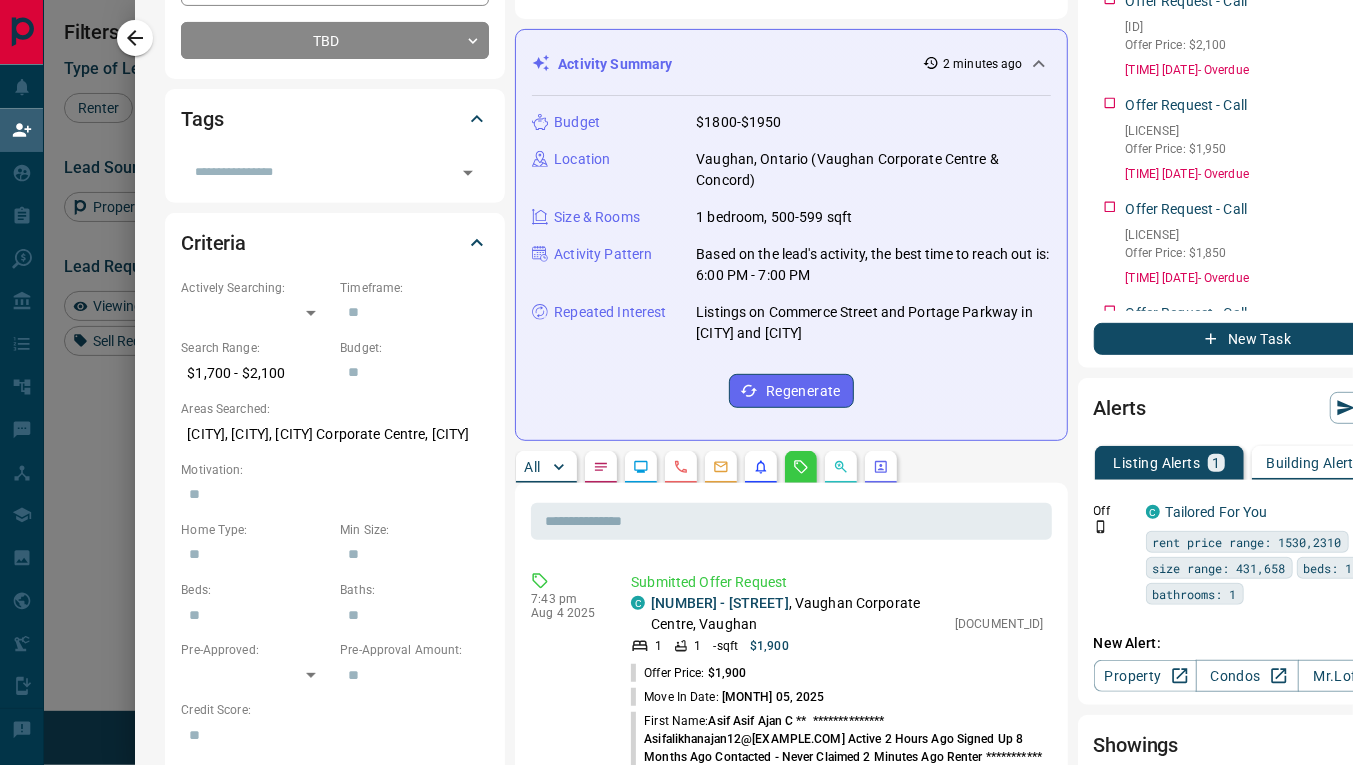 scroll, scrollTop: 369, scrollLeft: 0, axis: vertical 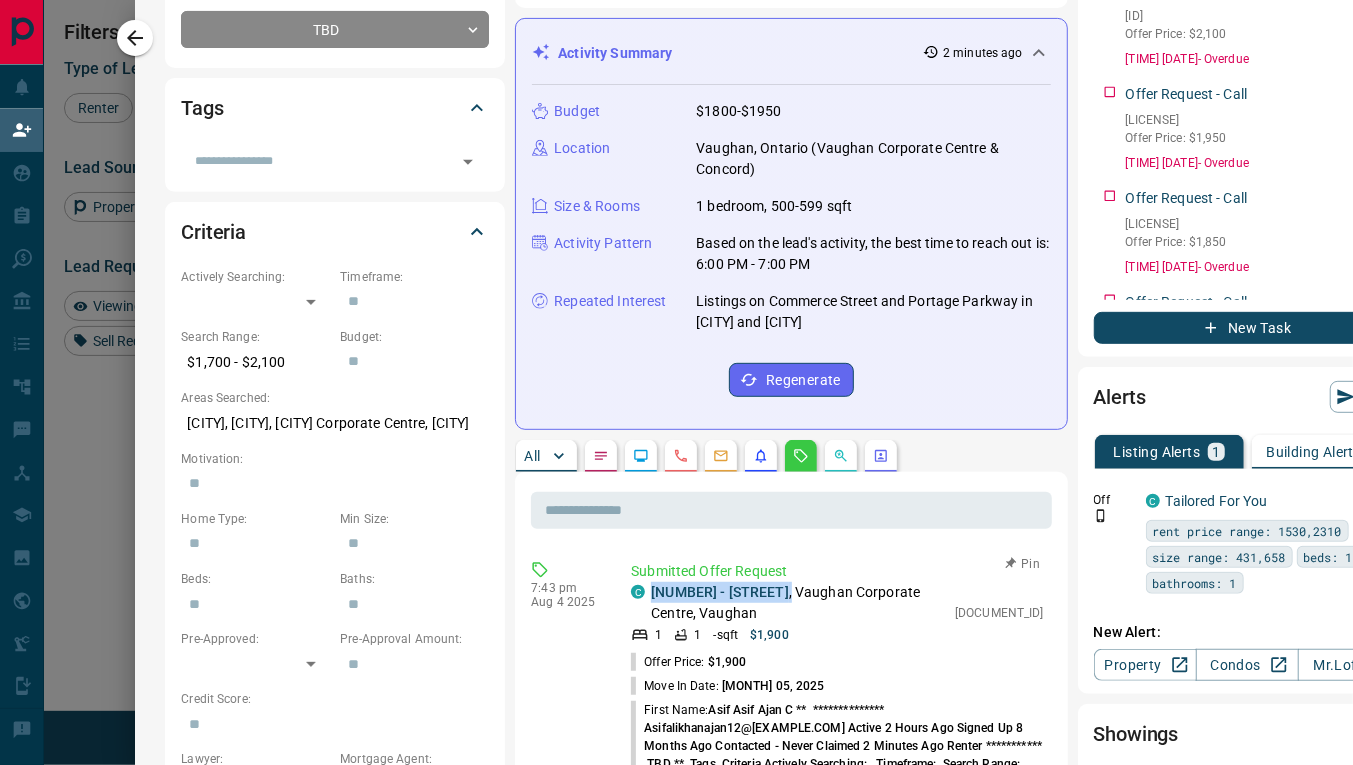drag, startPoint x: 635, startPoint y: 584, endPoint x: 825, endPoint y: 585, distance: 190.00262 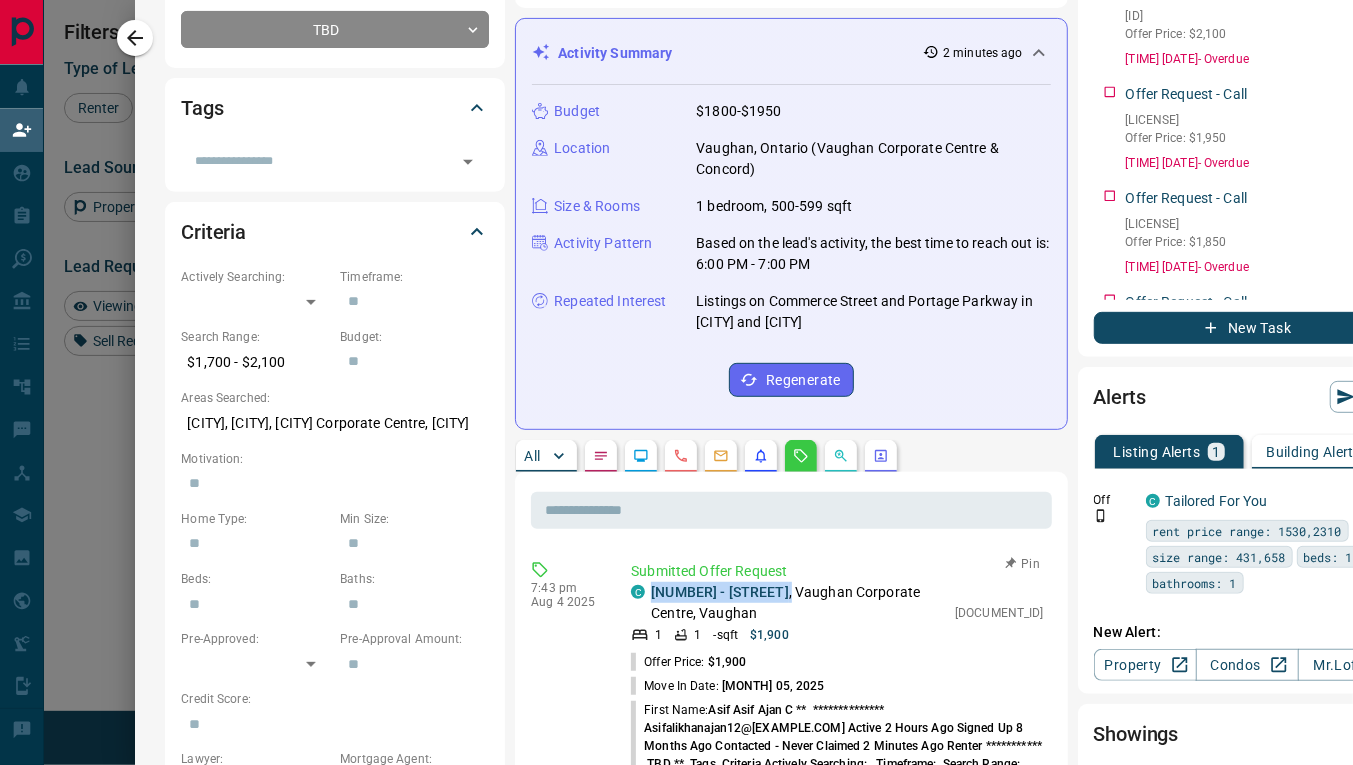 click on "C [NUMBER] - [NUMBER] [STREET] , [CITY] Corporate Centre, [CITY]" at bounding box center [788, 603] 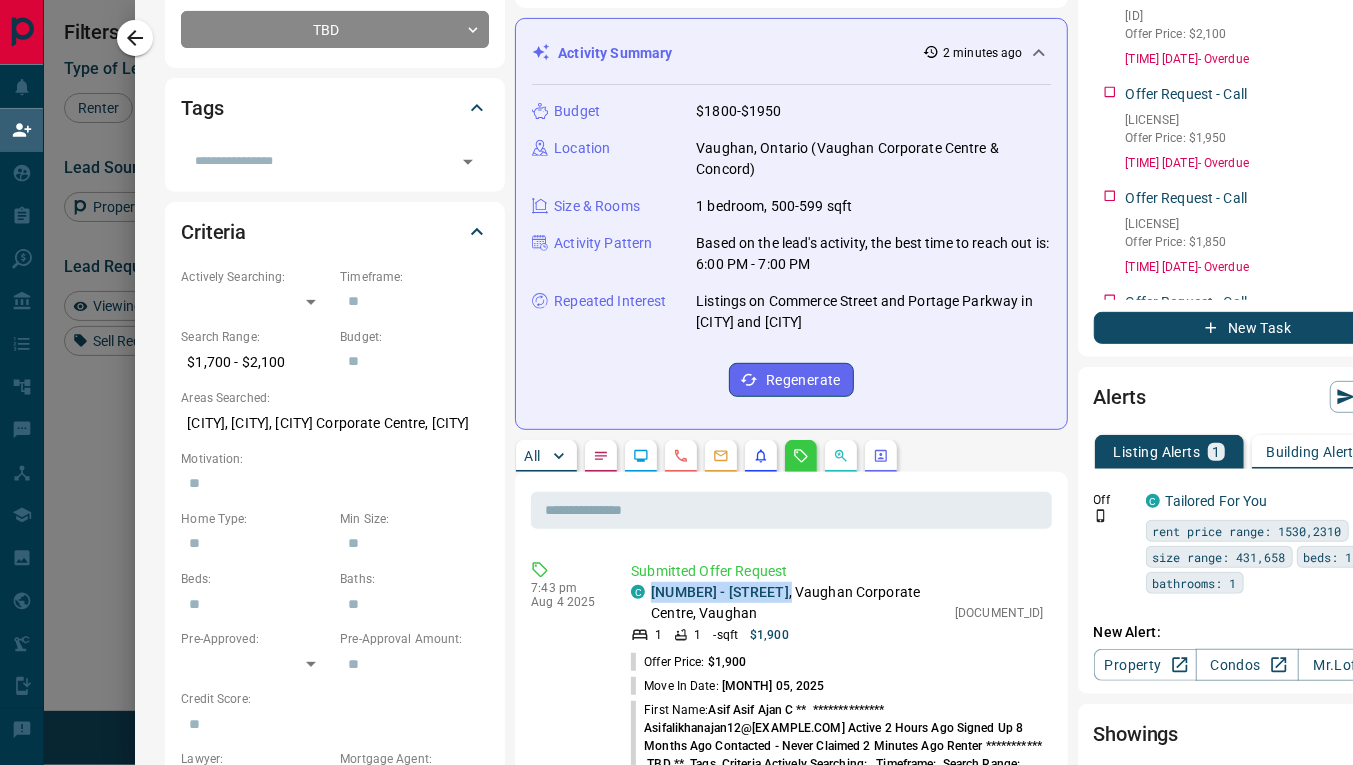 scroll, scrollTop: 0, scrollLeft: 9, axis: horizontal 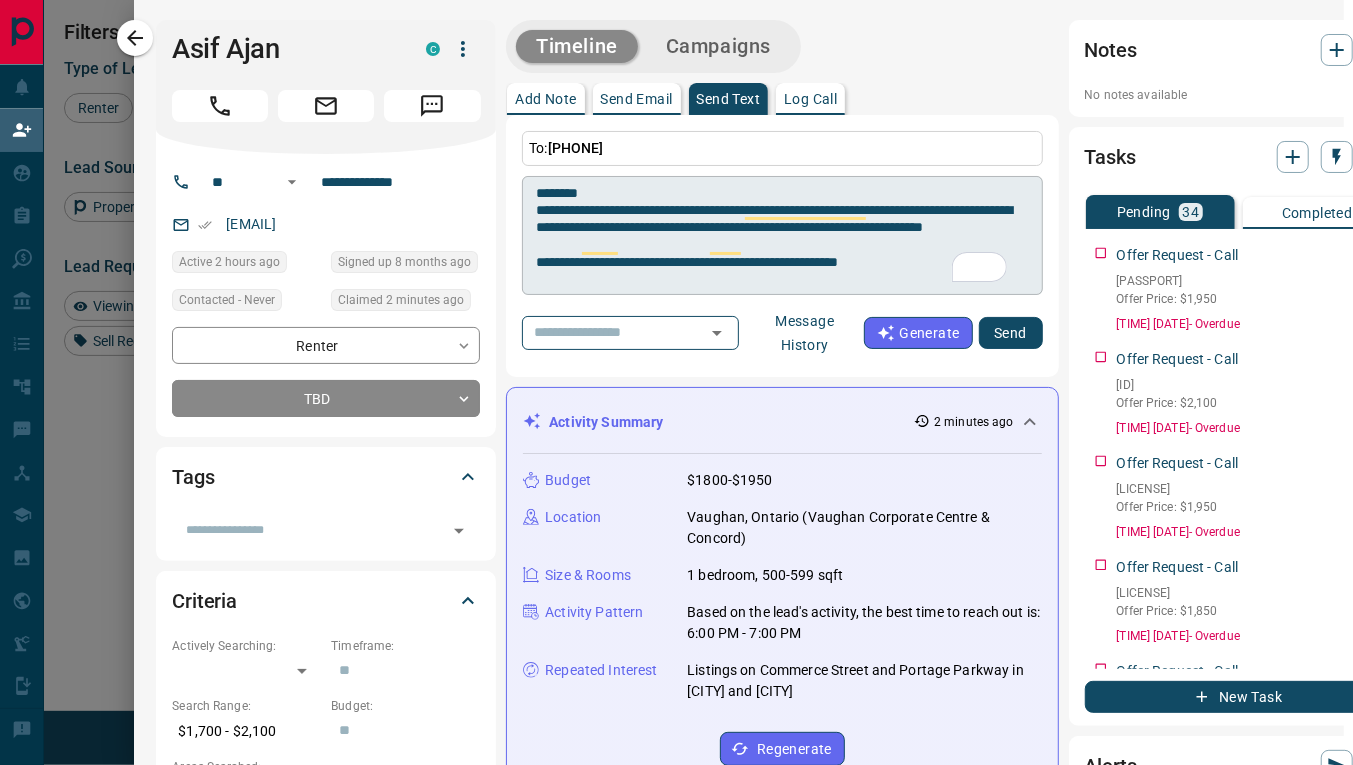 click on "**********" at bounding box center [782, 236] 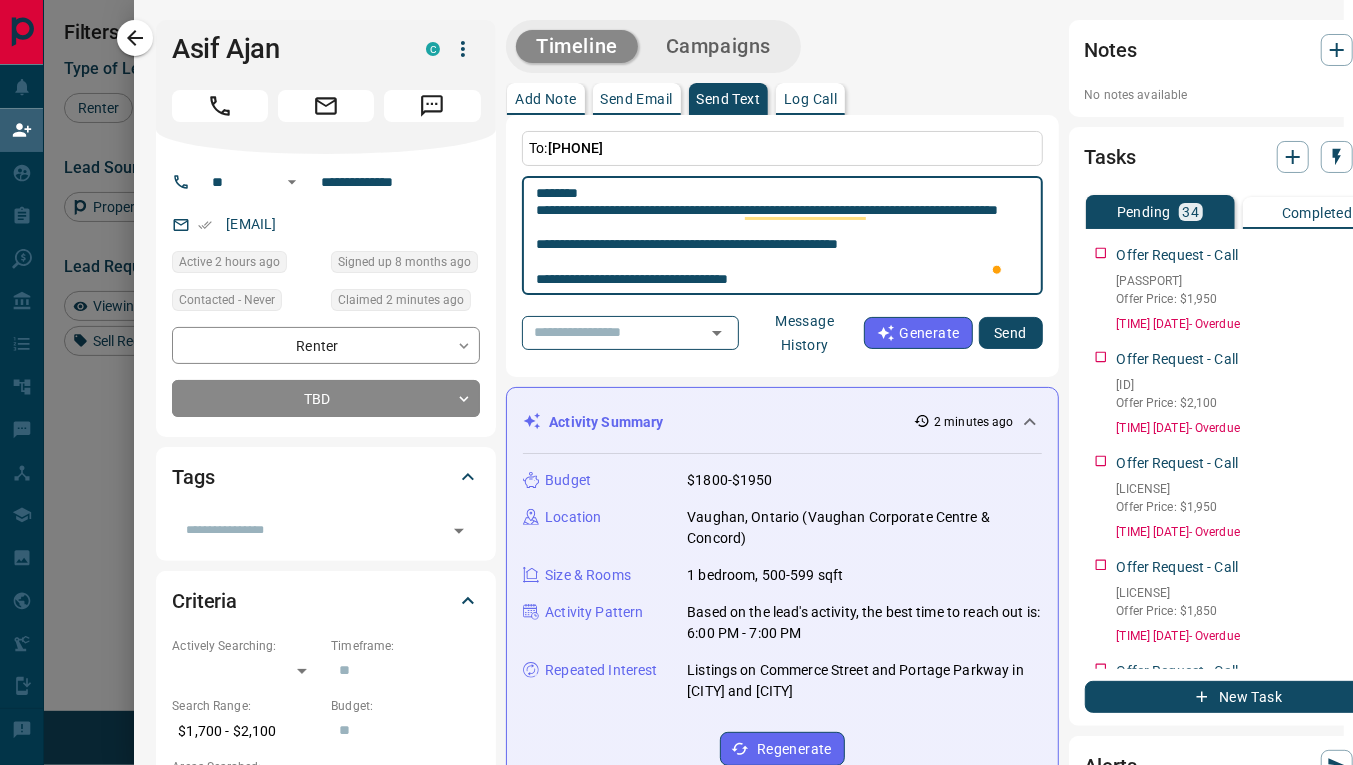 paste on "**********" 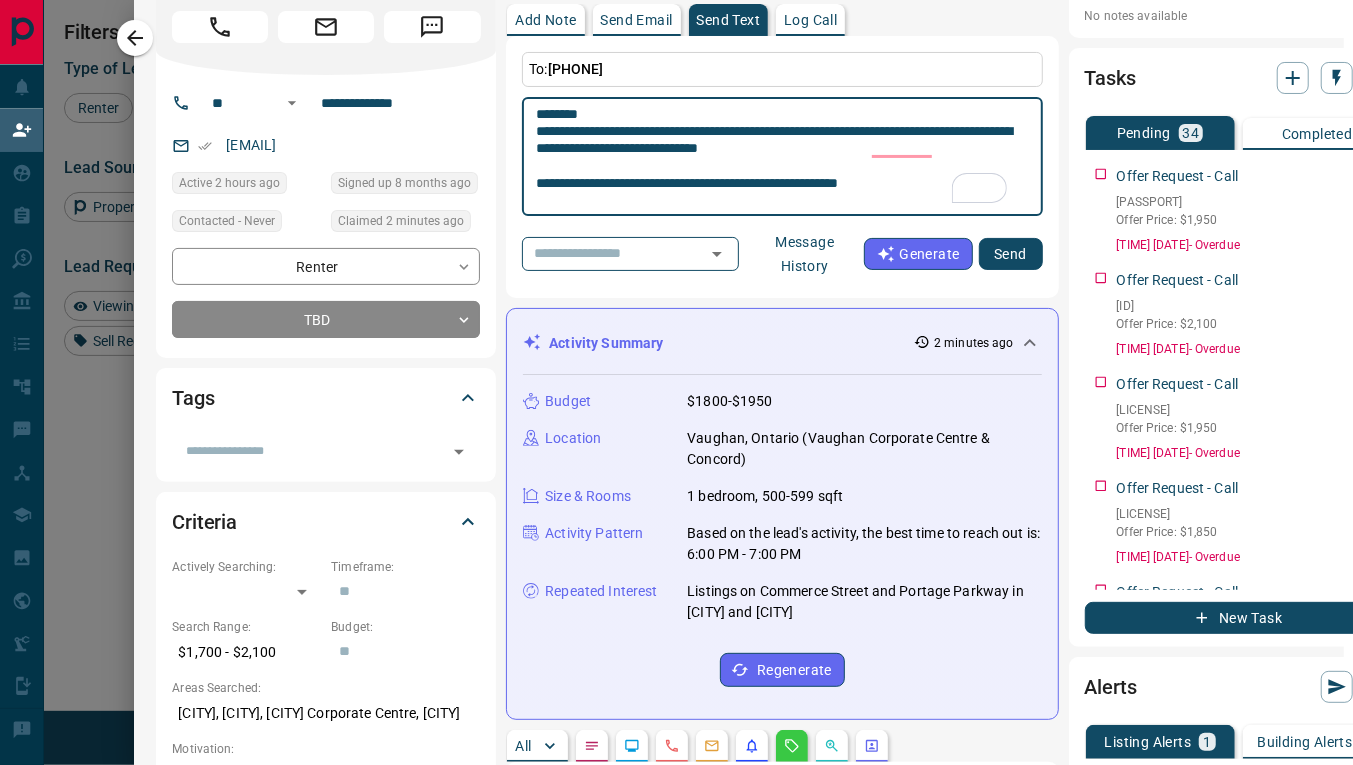 scroll, scrollTop: 78, scrollLeft: 9, axis: both 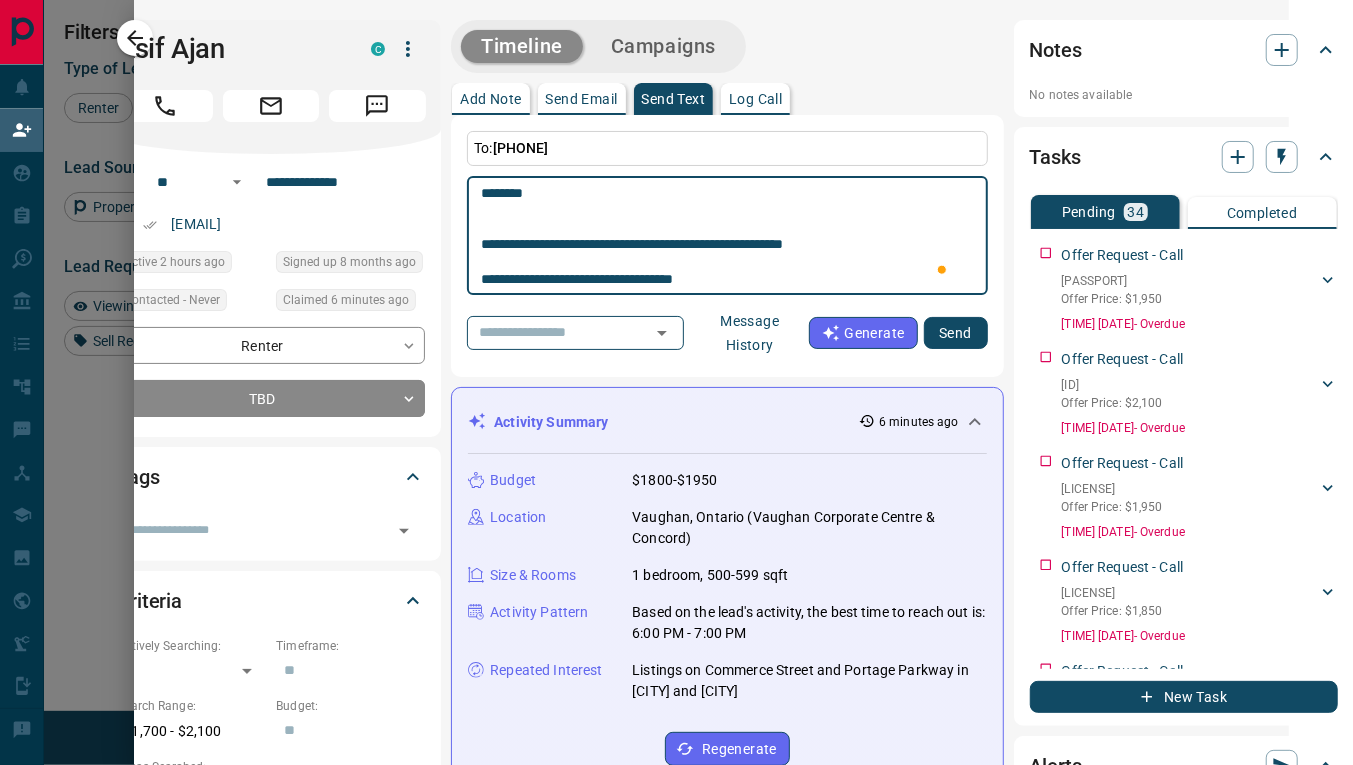 paste on "**********" 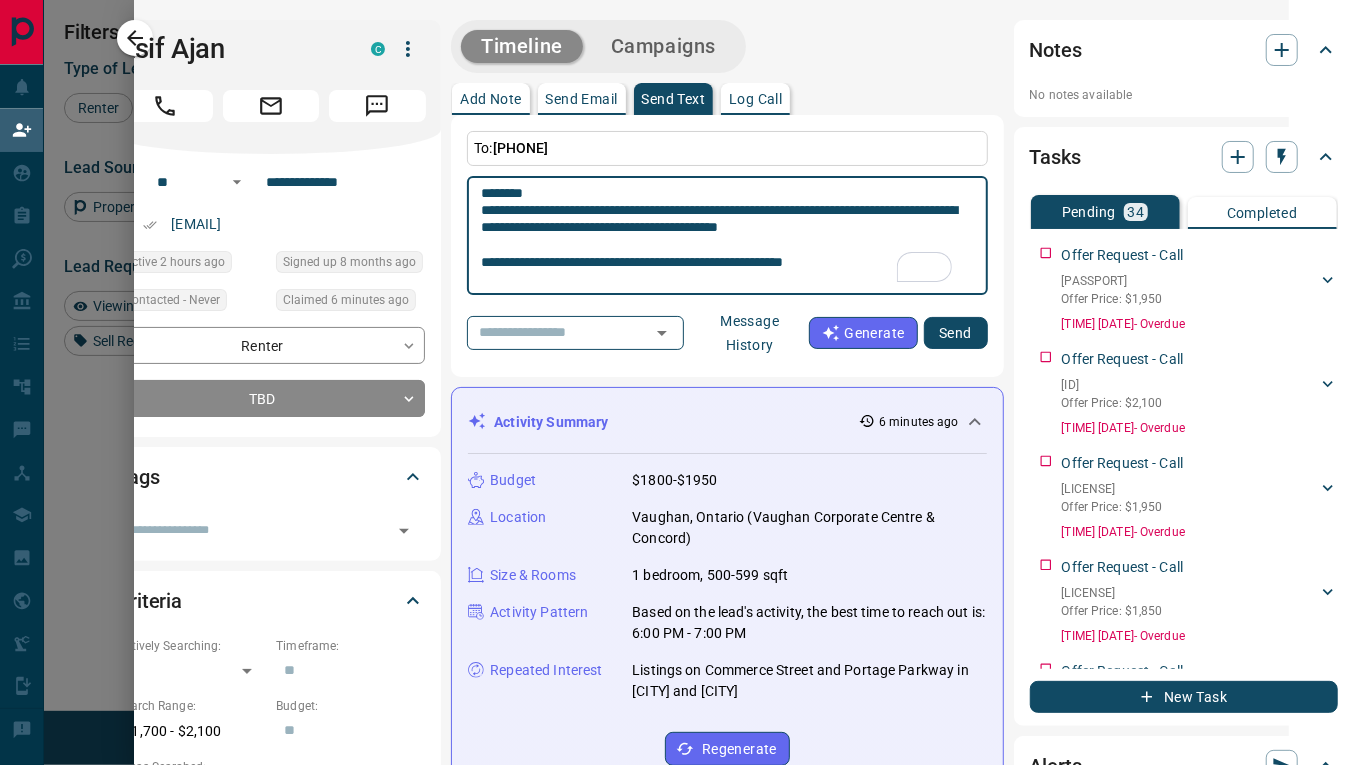 scroll, scrollTop: 21, scrollLeft: 0, axis: vertical 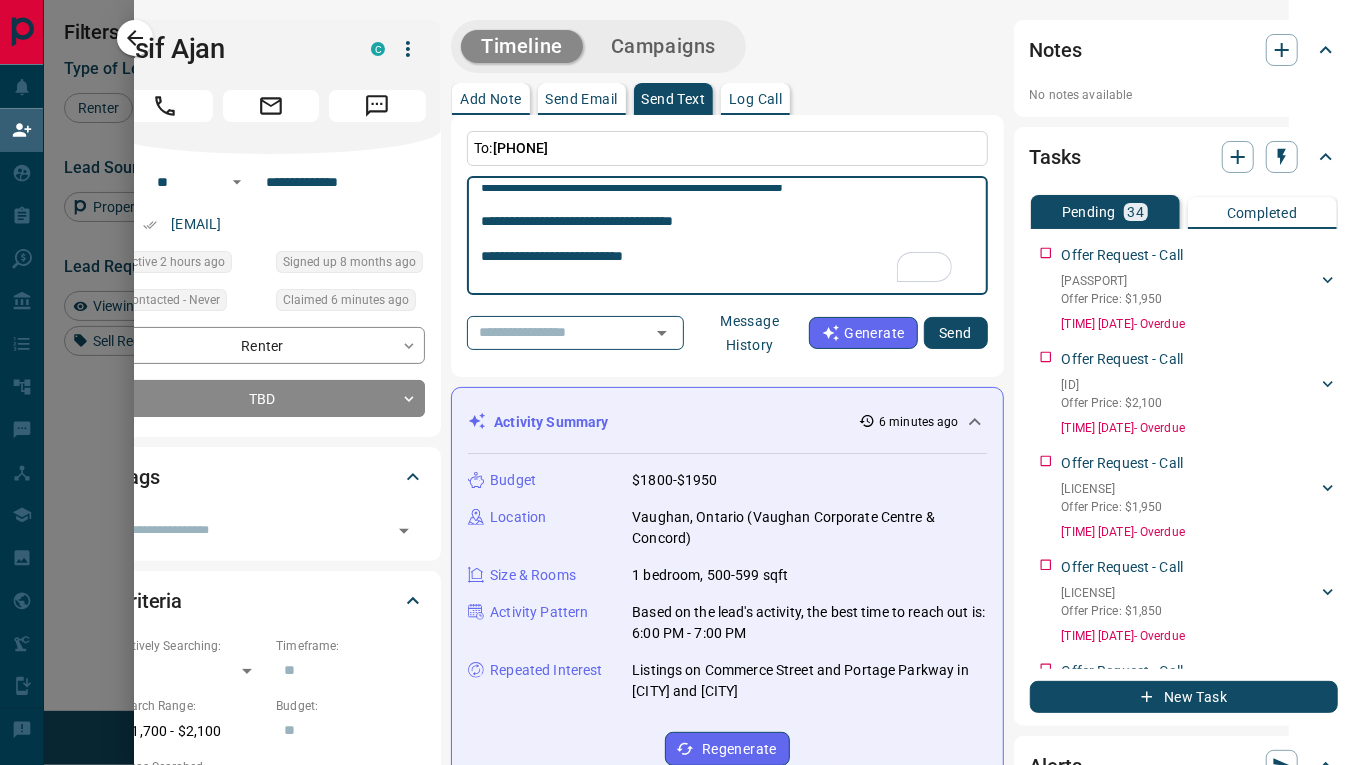 click on "**********" at bounding box center [727, 236] 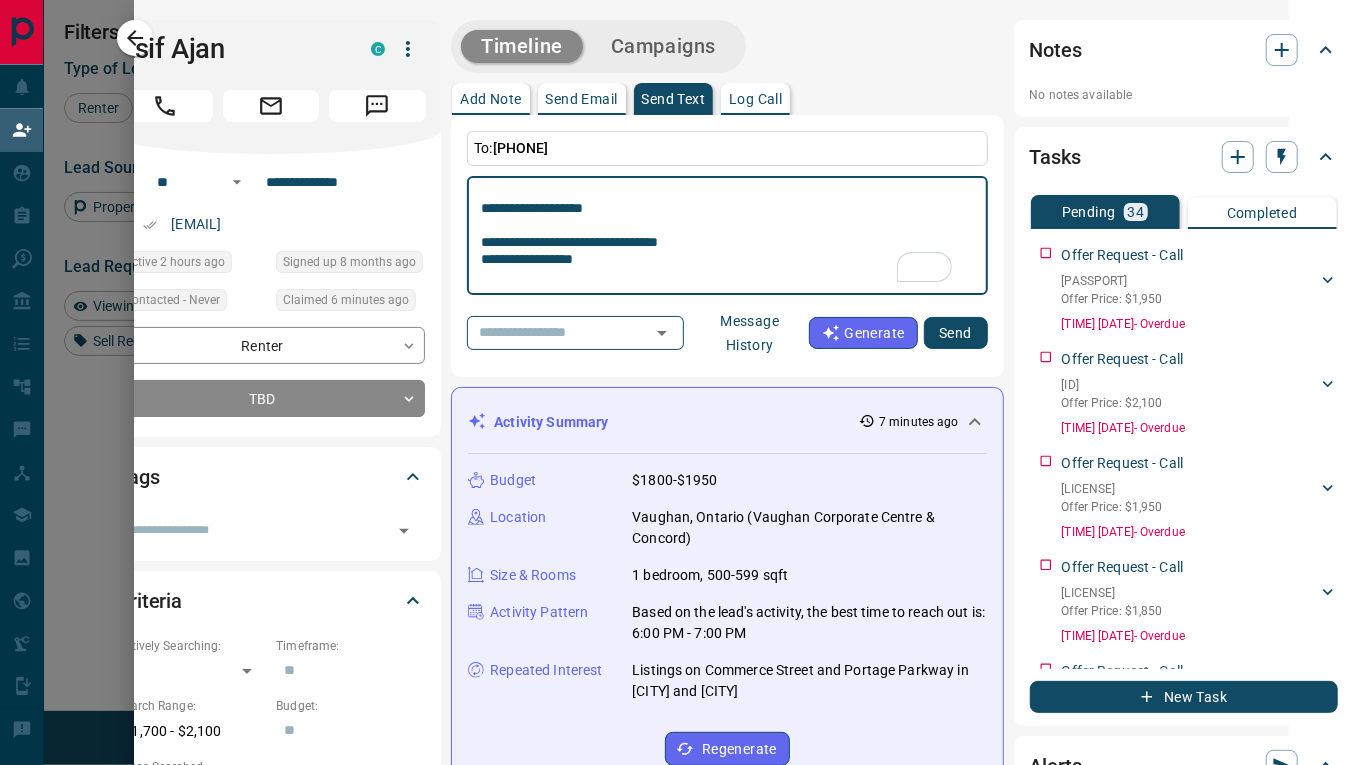 click on "**********" at bounding box center [727, 236] 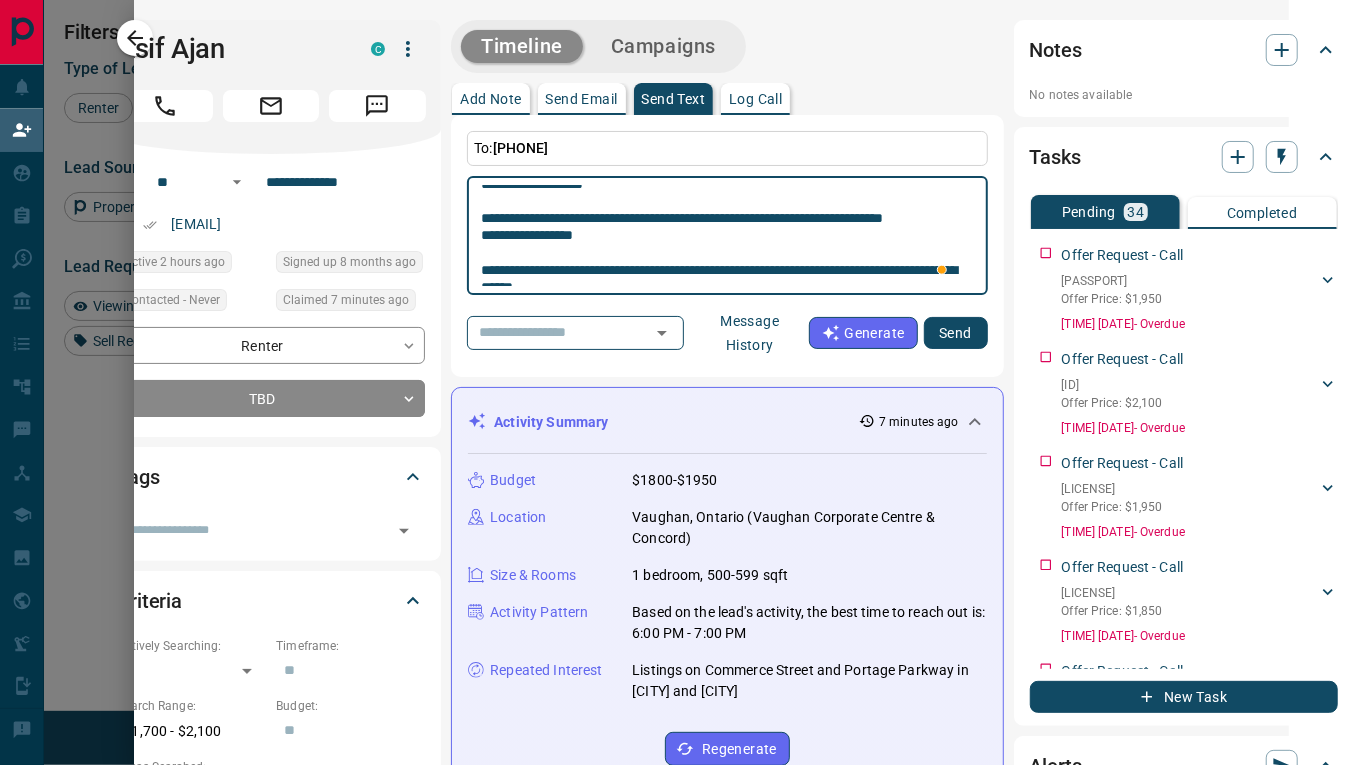 click on "**********" at bounding box center [727, 236] 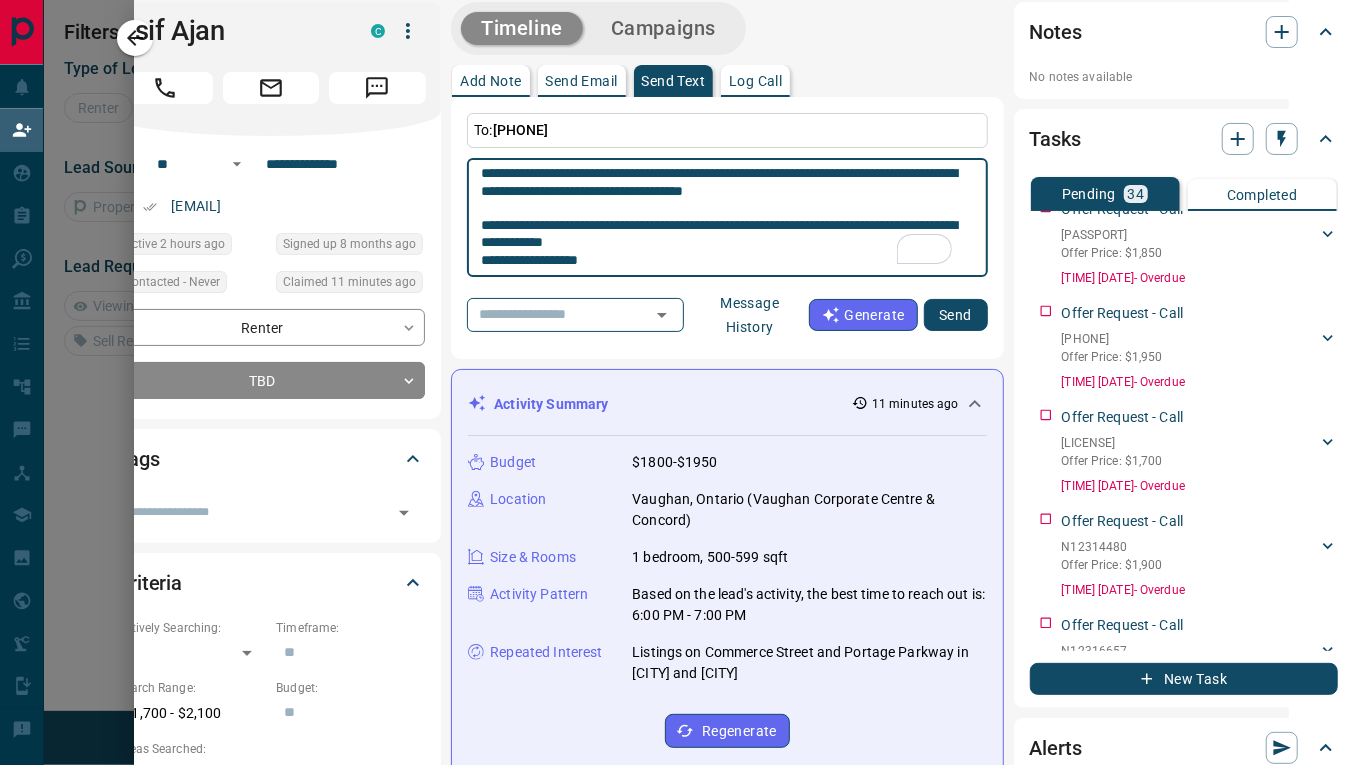 scroll, scrollTop: 18, scrollLeft: 17, axis: both 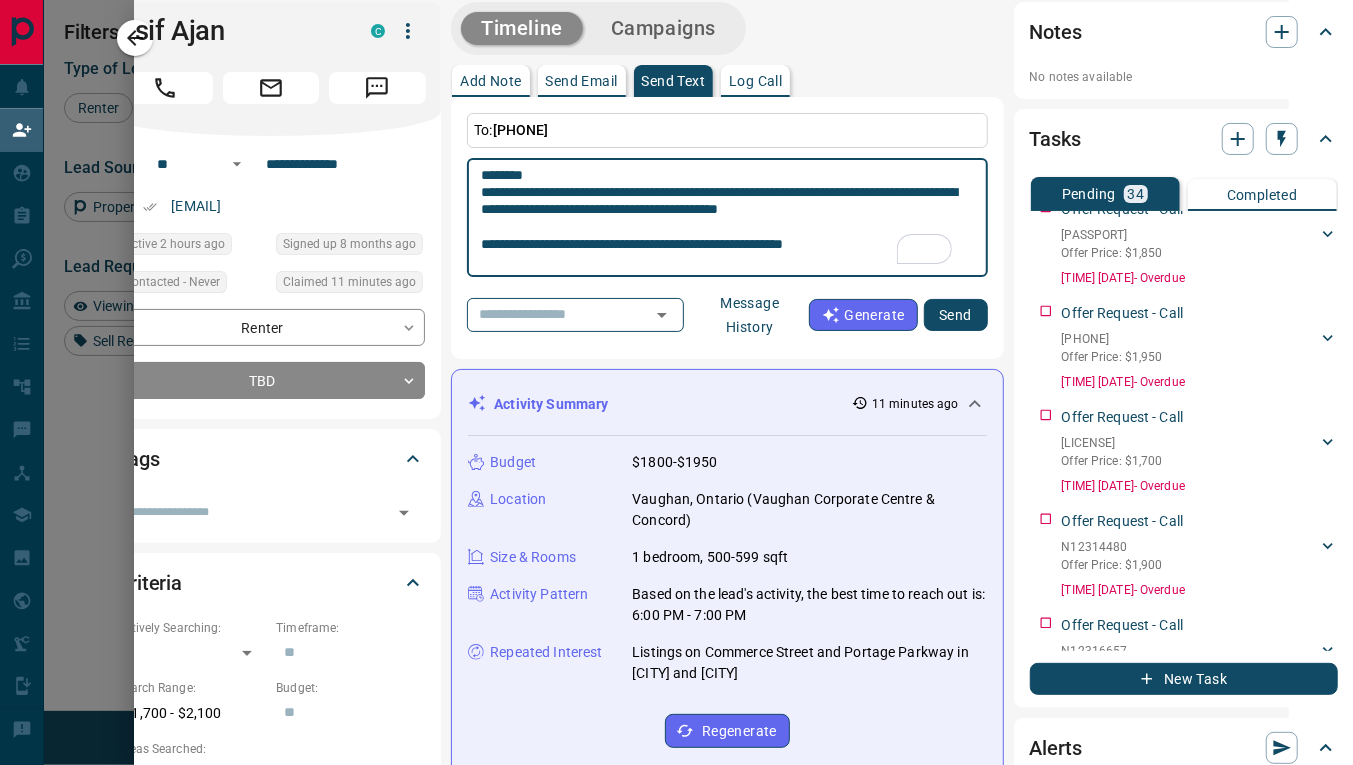 click on "**********" at bounding box center [727, 218] 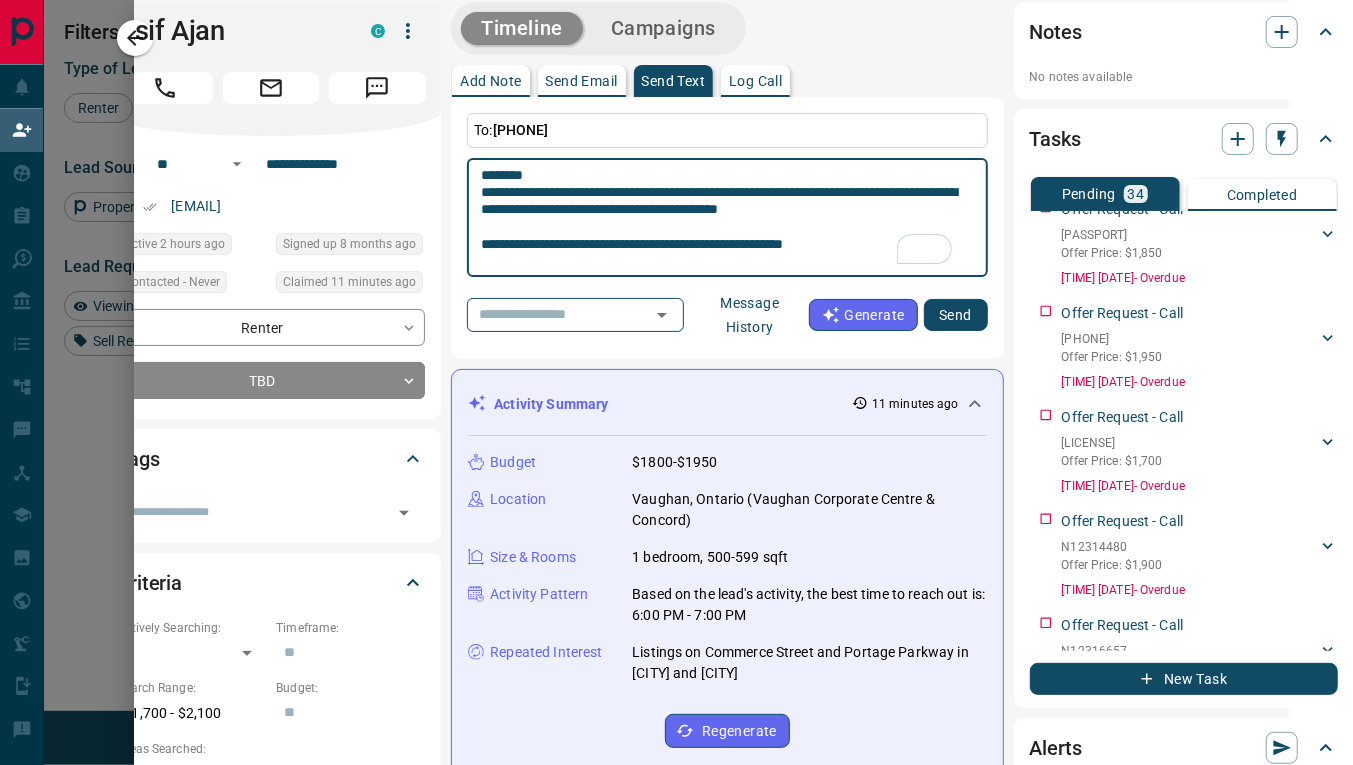 paste on "**********" 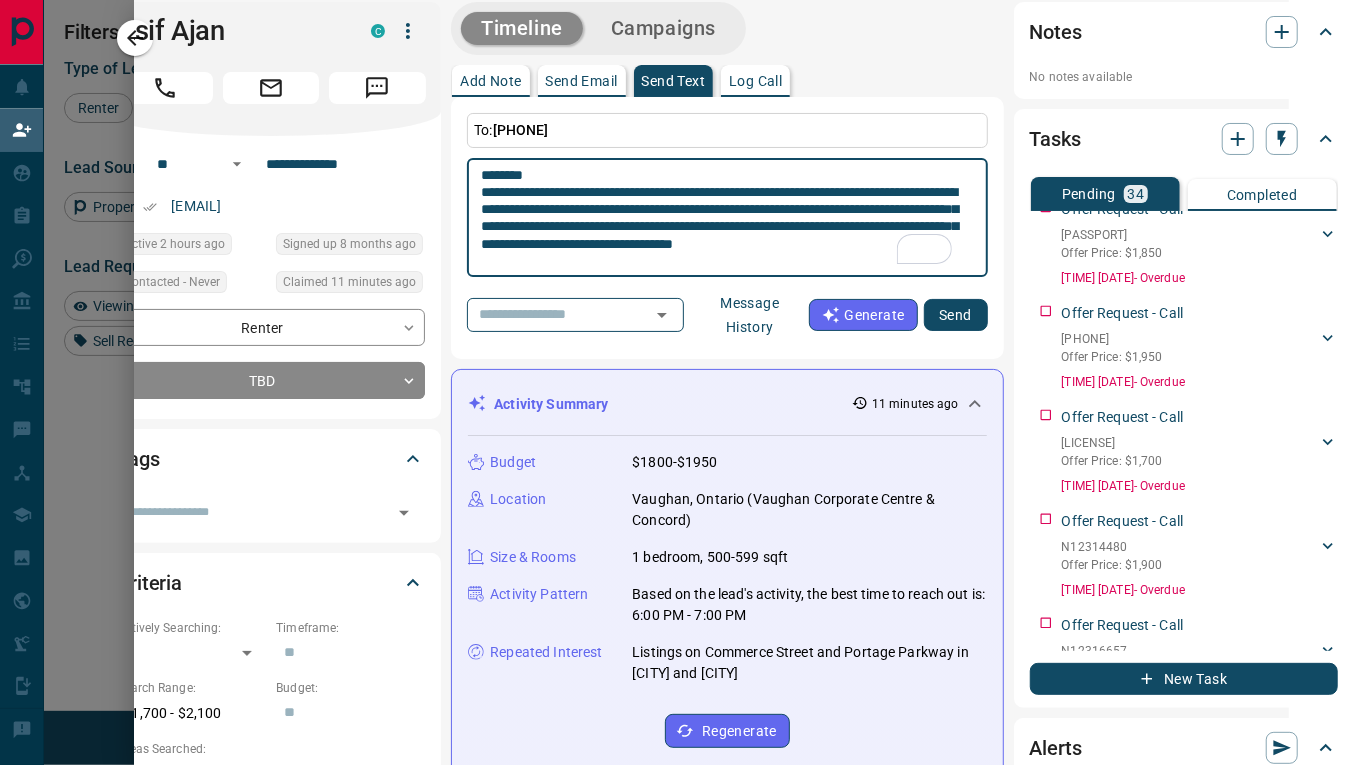 scroll, scrollTop: 1, scrollLeft: 0, axis: vertical 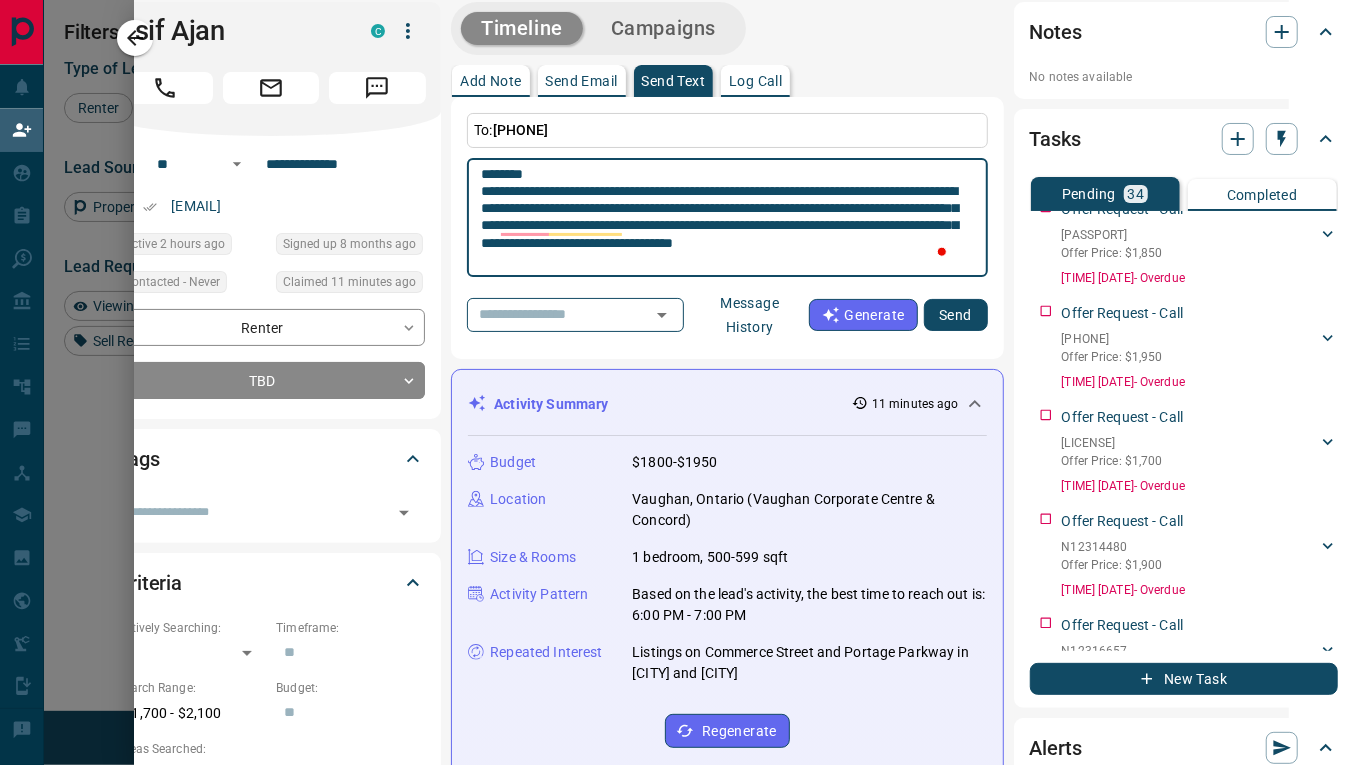 click at bounding box center (727, 218) 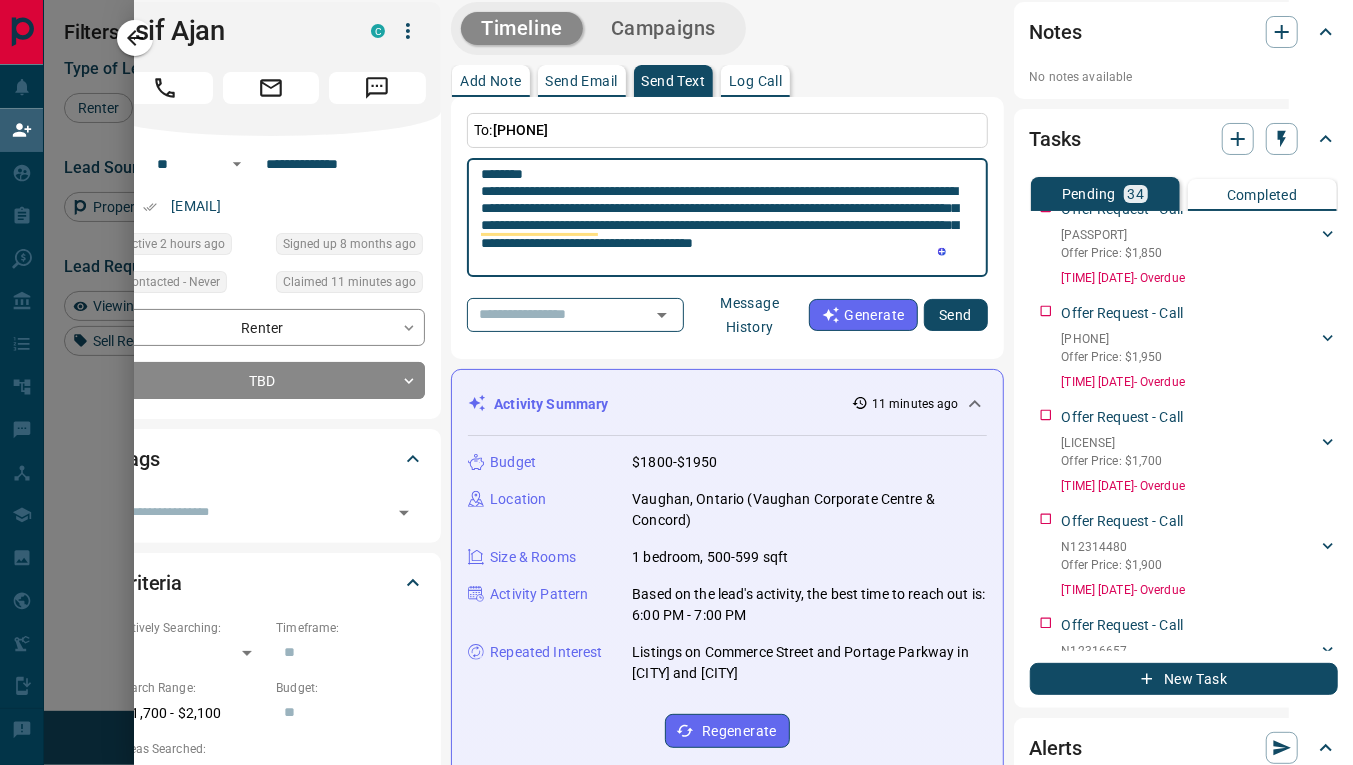 scroll, scrollTop: 19, scrollLeft: 0, axis: vertical 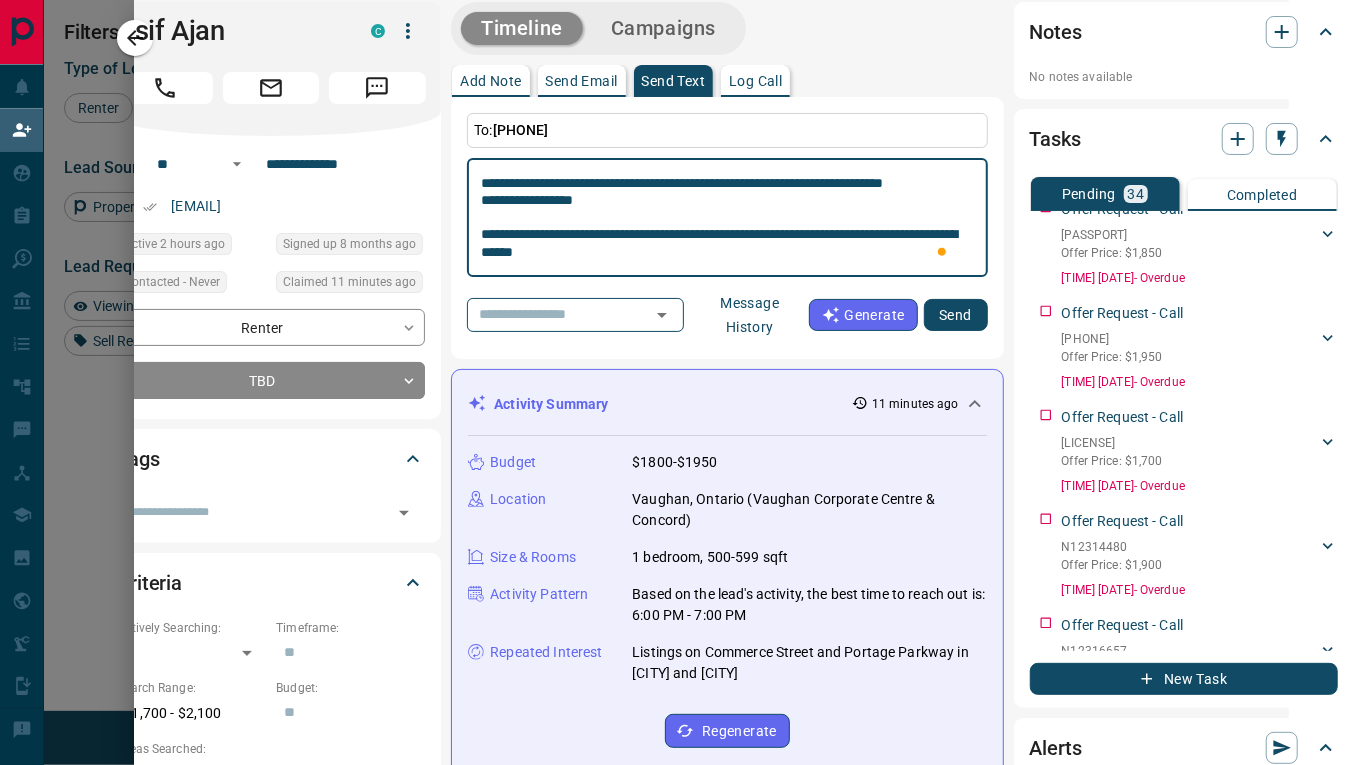 click at bounding box center [727, 218] 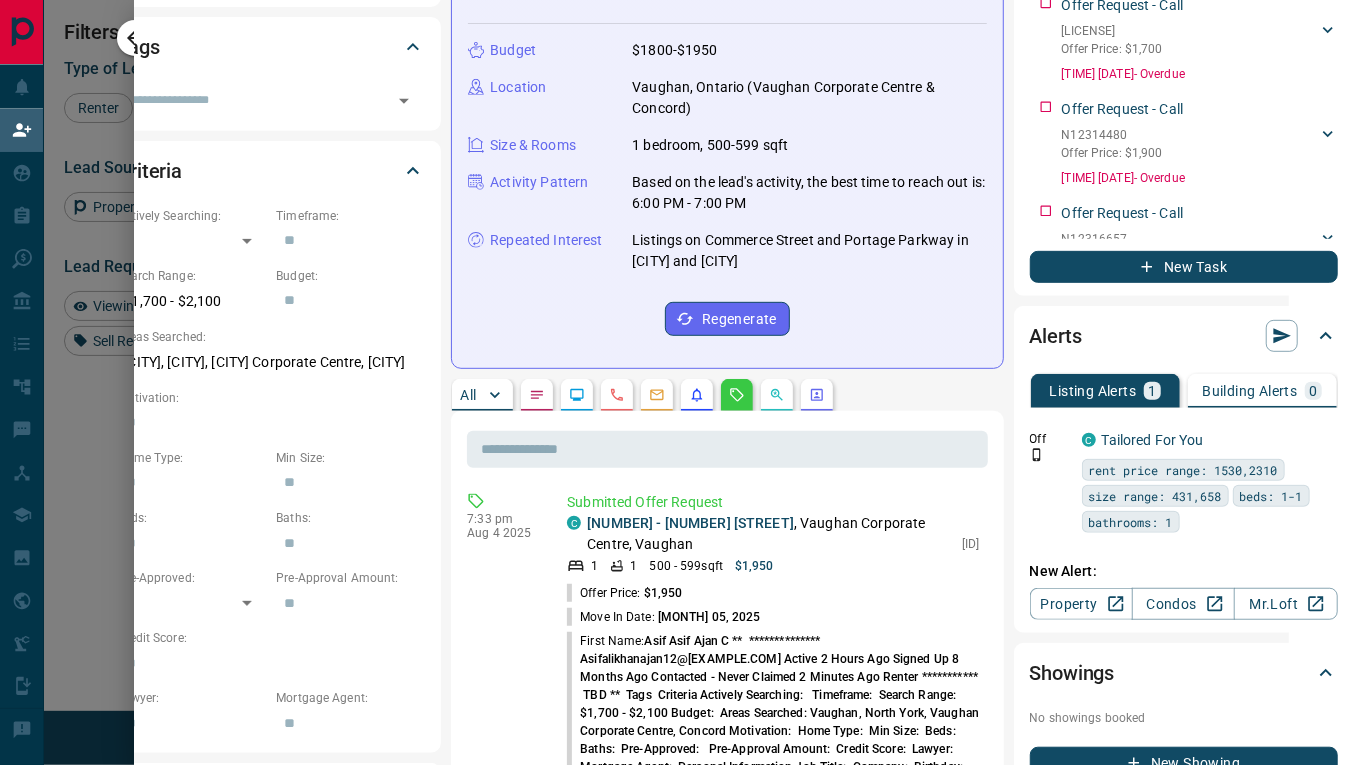 type on "**********" 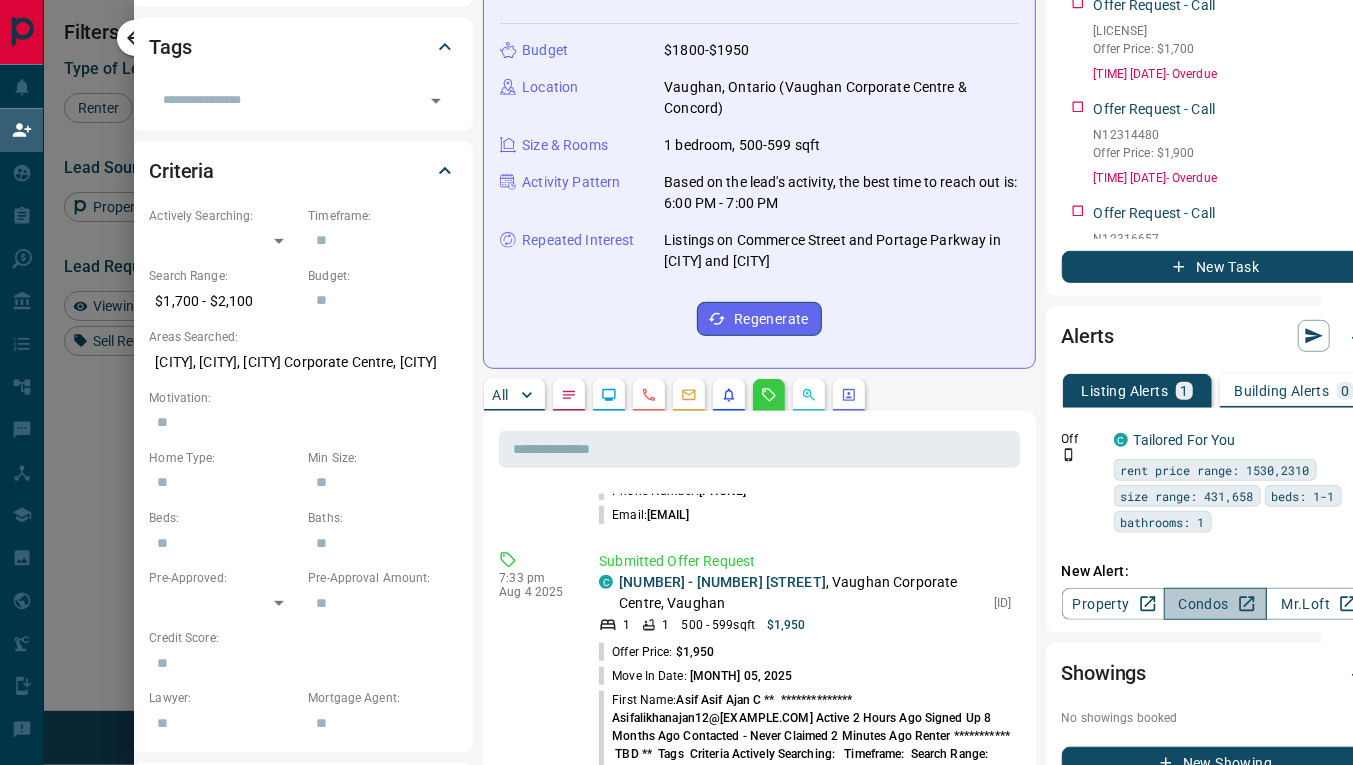 click on "Condos" at bounding box center [1215, 604] 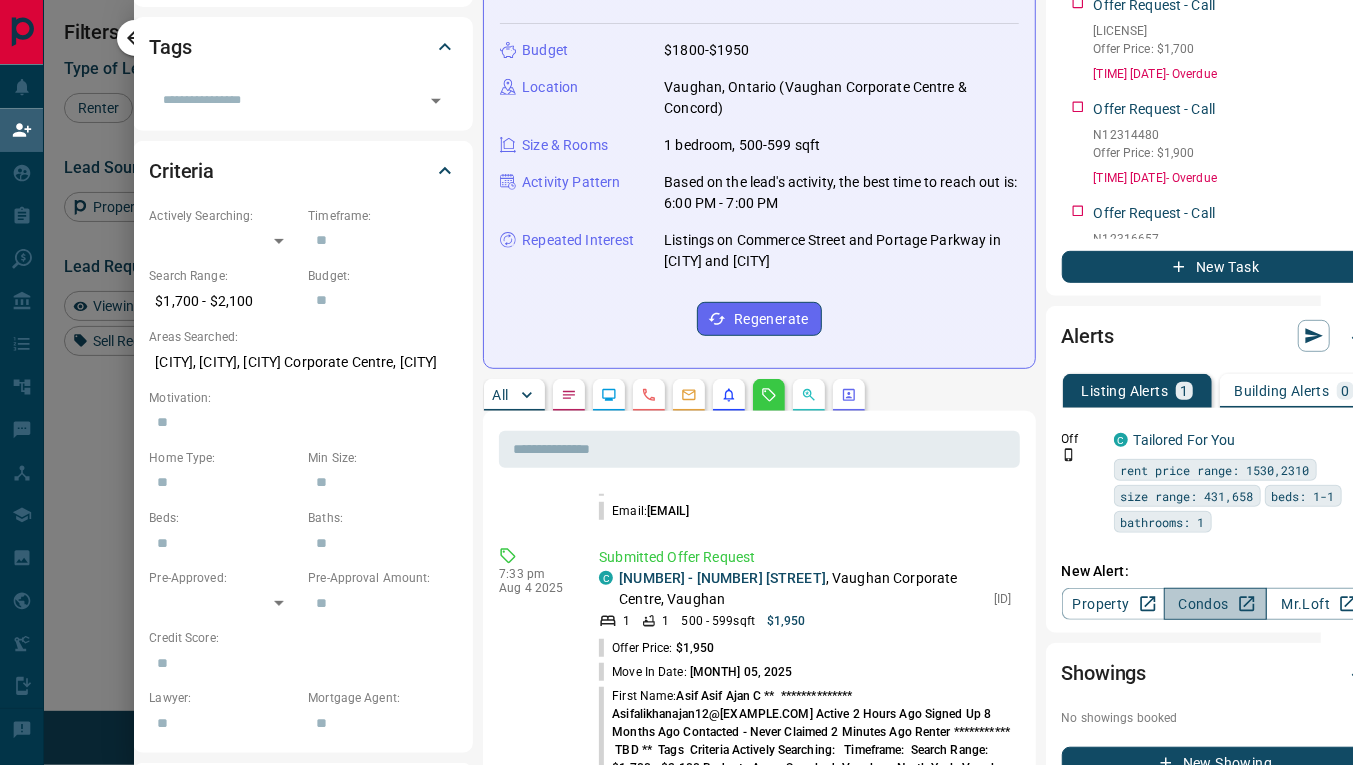 click on "Condos" at bounding box center [1215, 604] 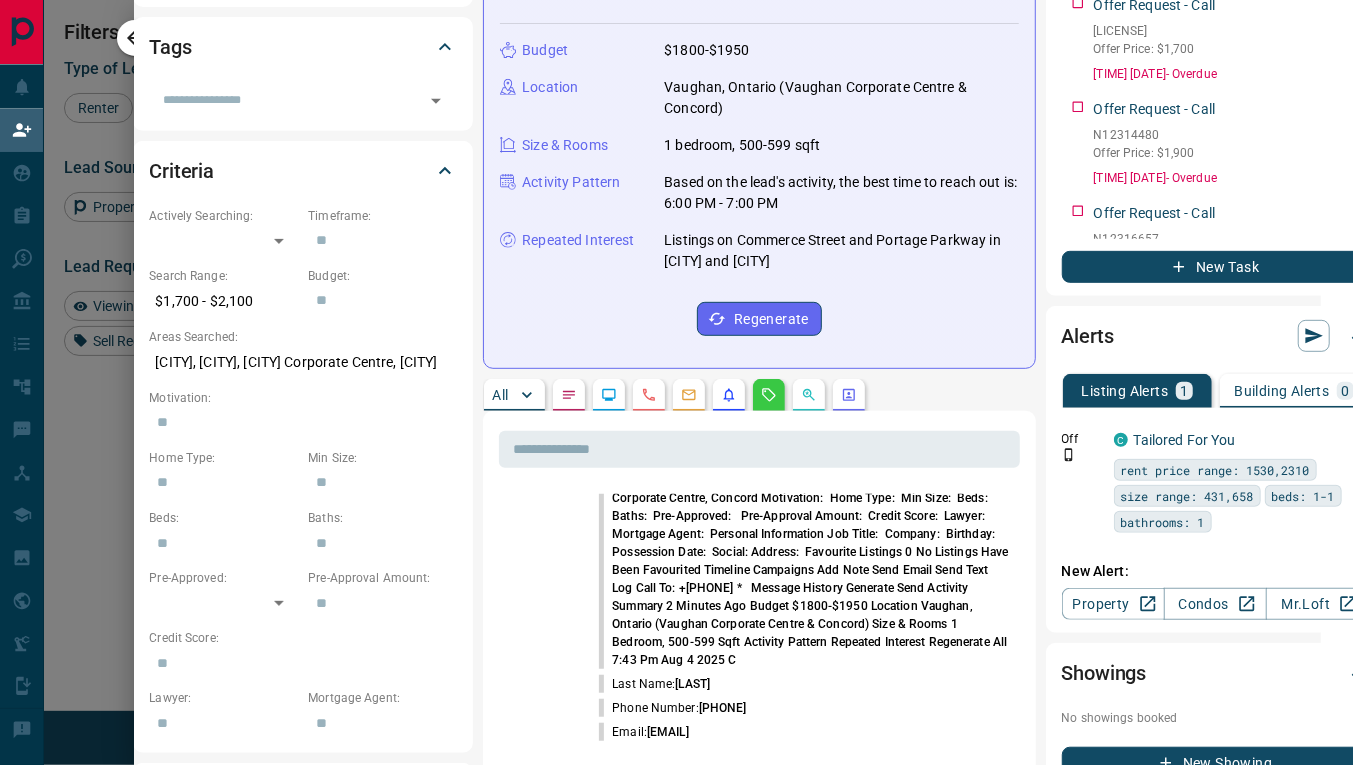 scroll, scrollTop: 5039, scrollLeft: 0, axis: vertical 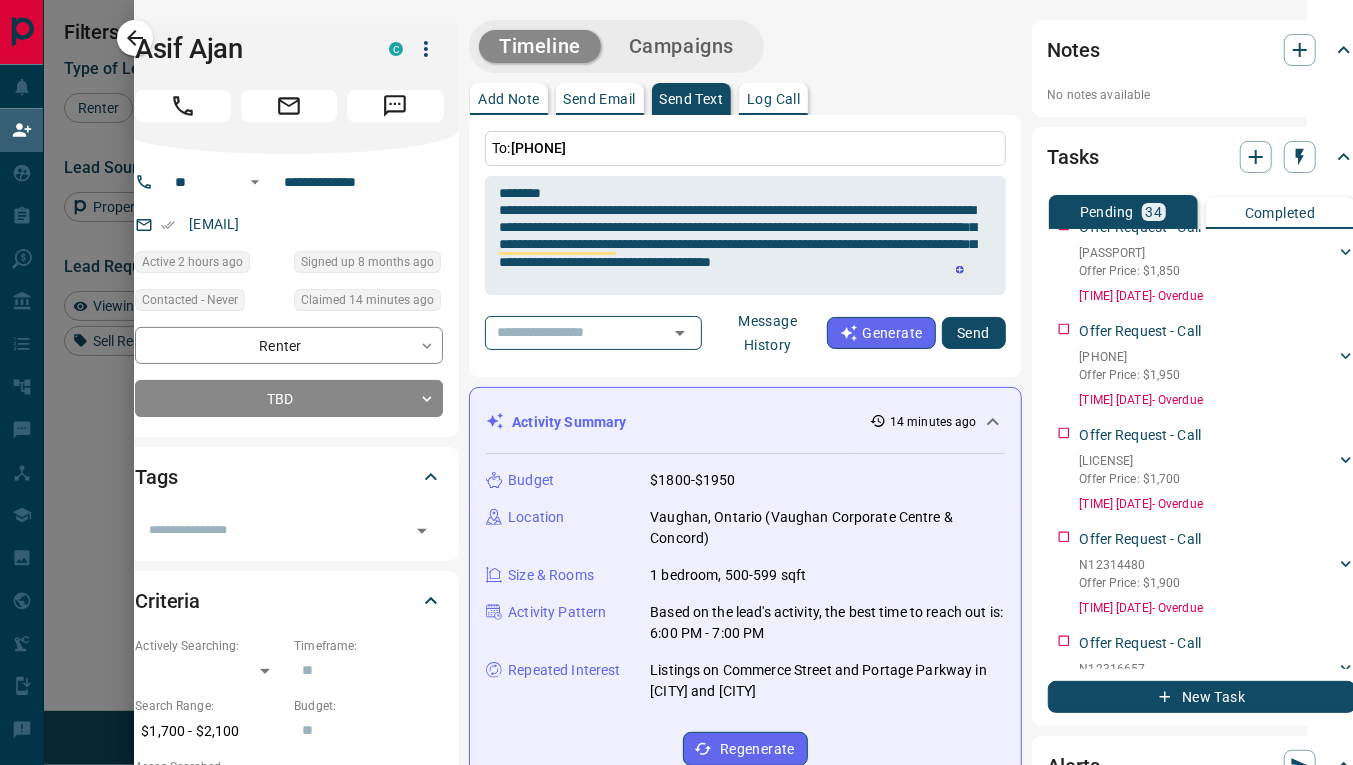 drag, startPoint x: 167, startPoint y: 220, endPoint x: 429, endPoint y: 209, distance: 262.2308 